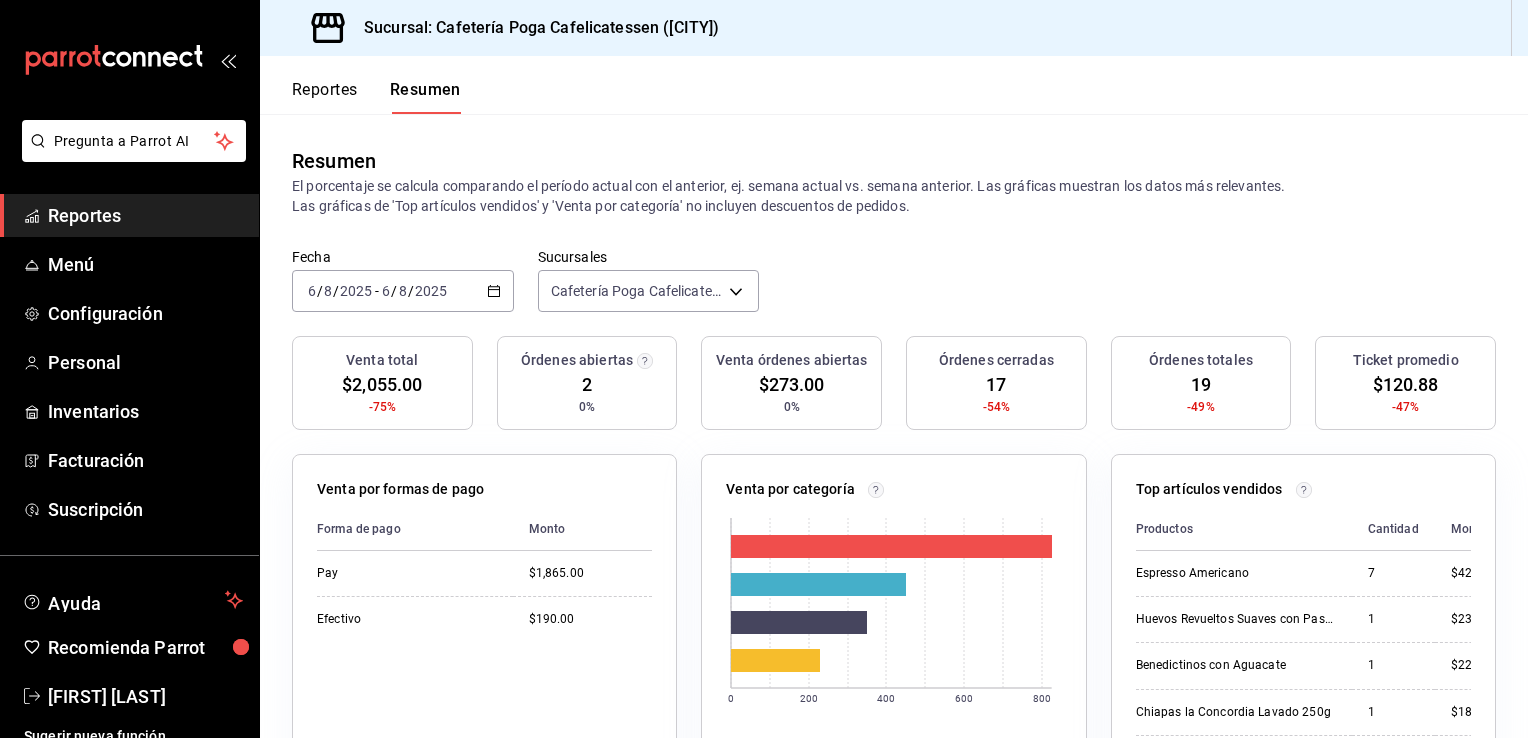 scroll, scrollTop: 0, scrollLeft: 0, axis: both 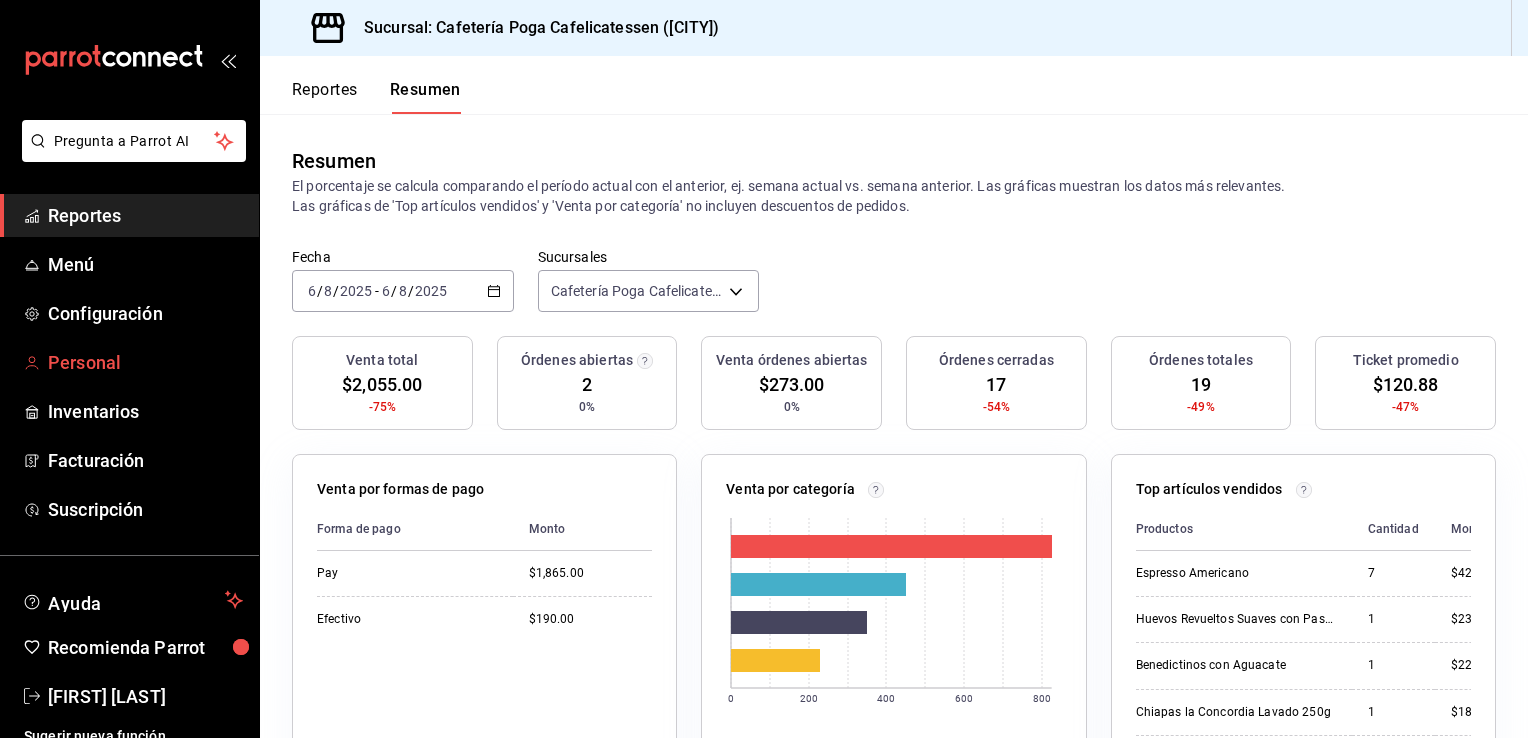 click on "Personal" at bounding box center [129, 362] 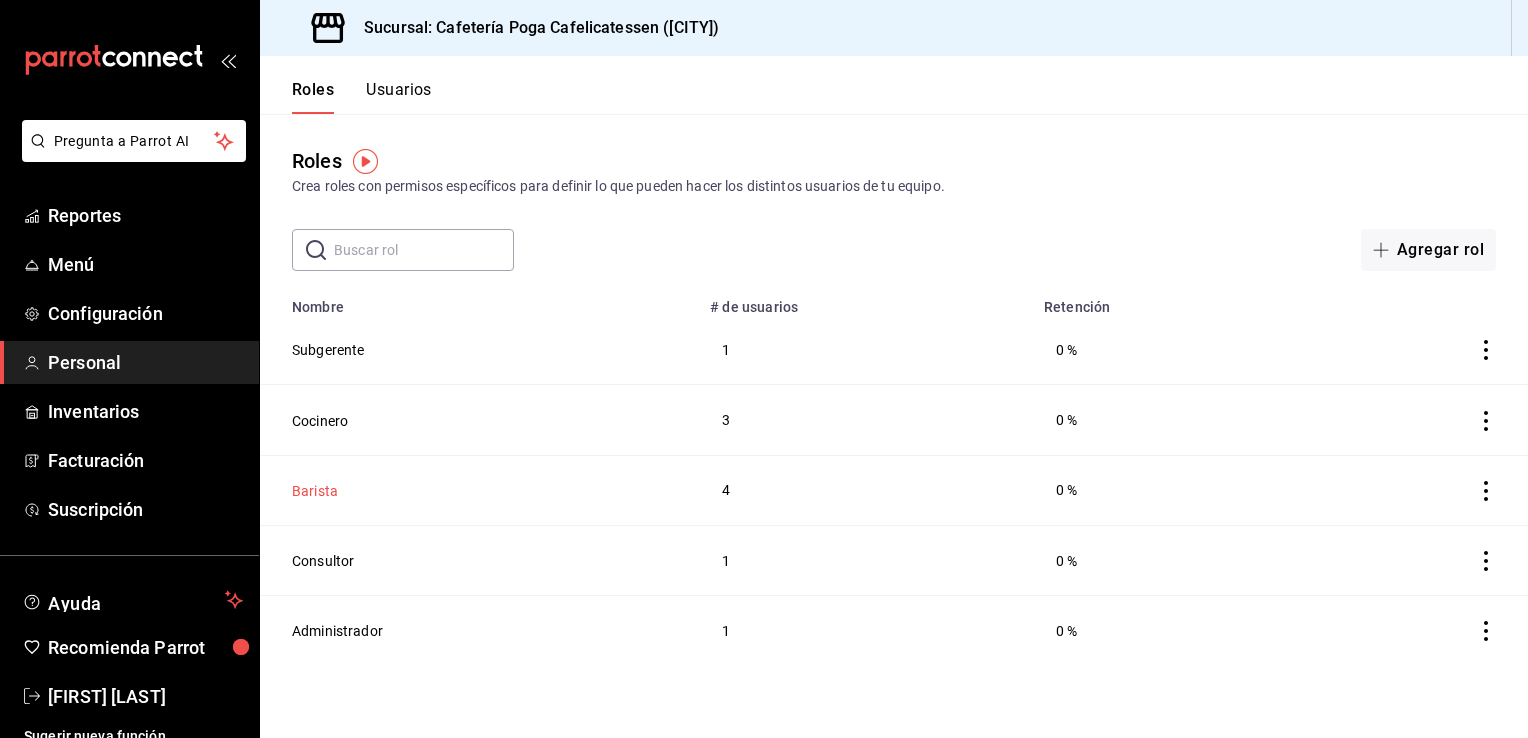 click on "Barista" at bounding box center (315, 491) 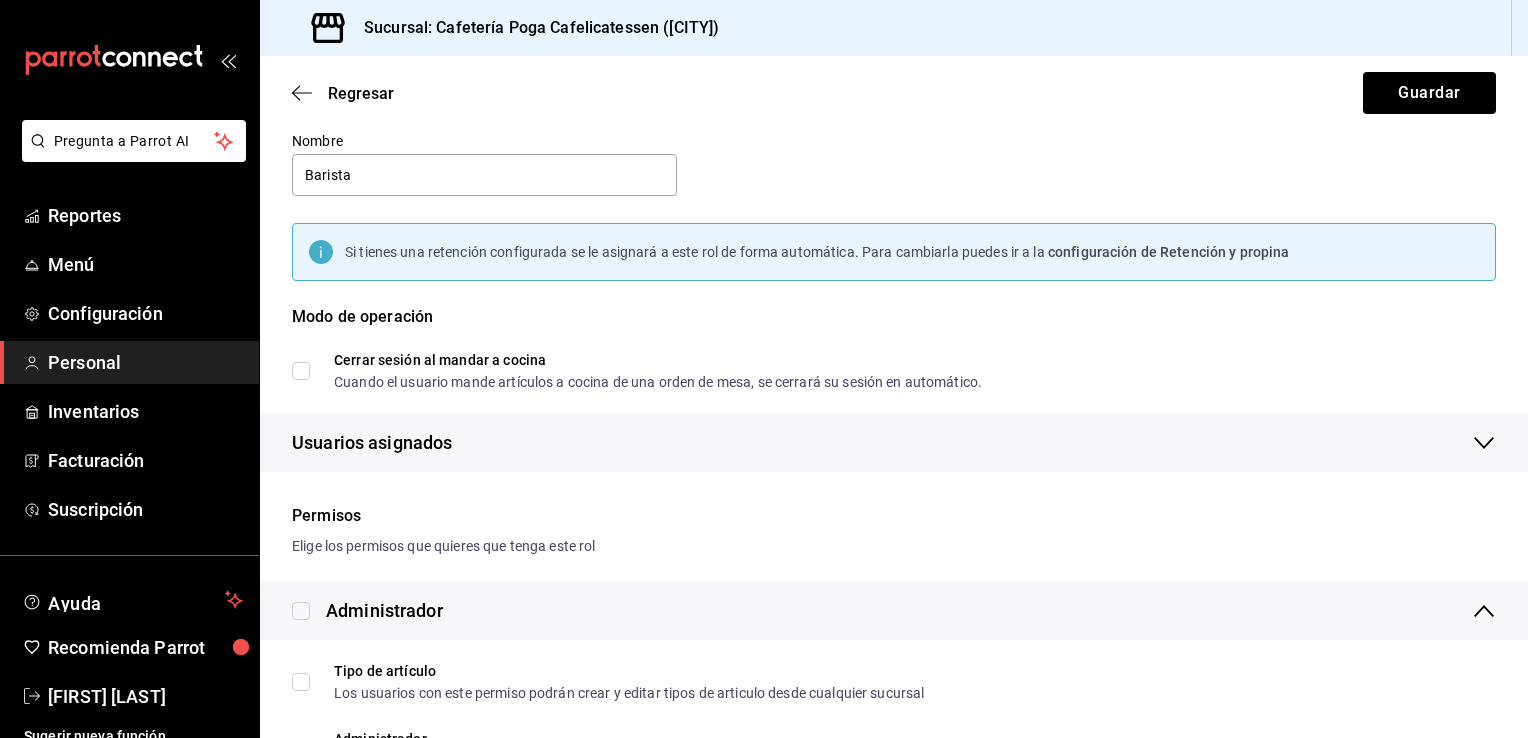 scroll, scrollTop: 0, scrollLeft: 0, axis: both 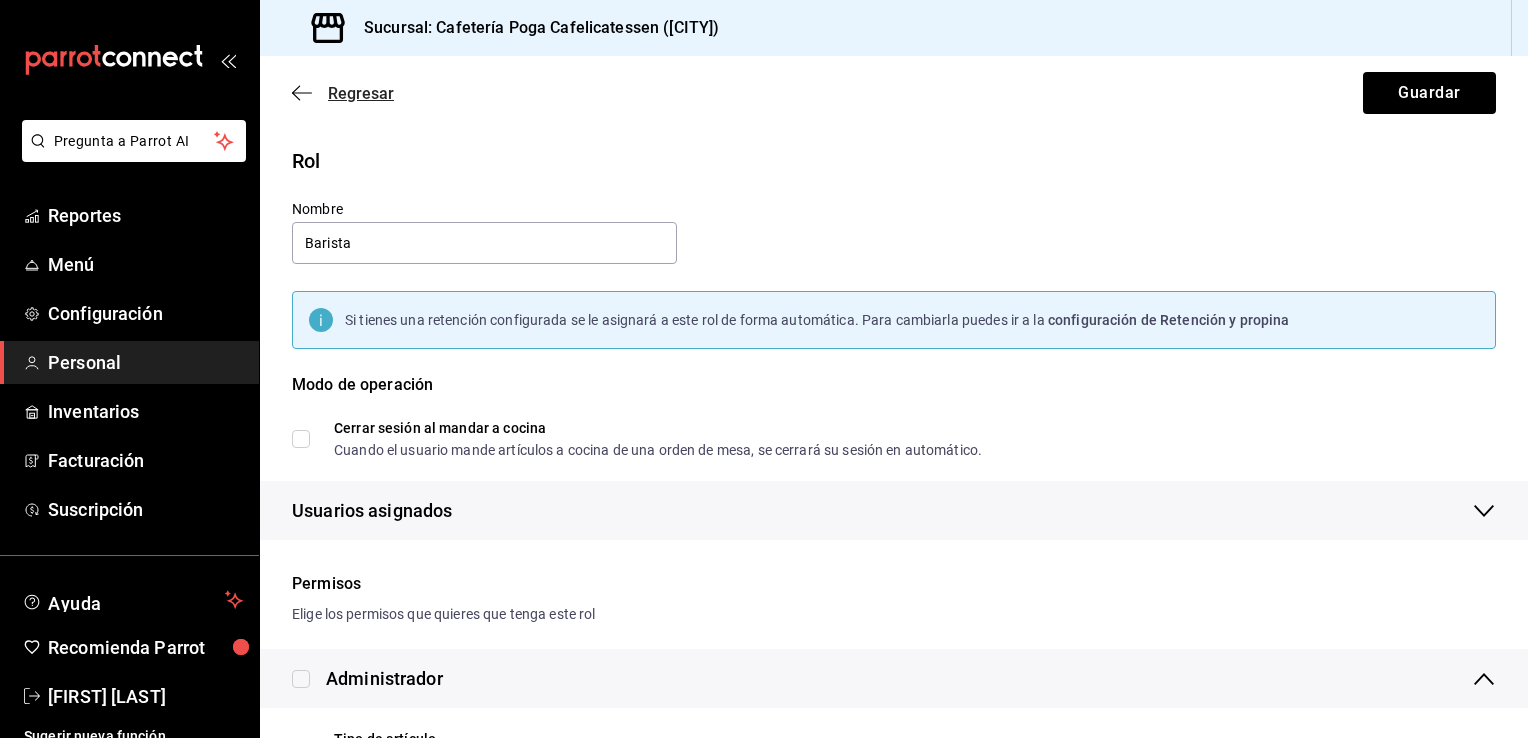 click on "Regresar" at bounding box center [361, 93] 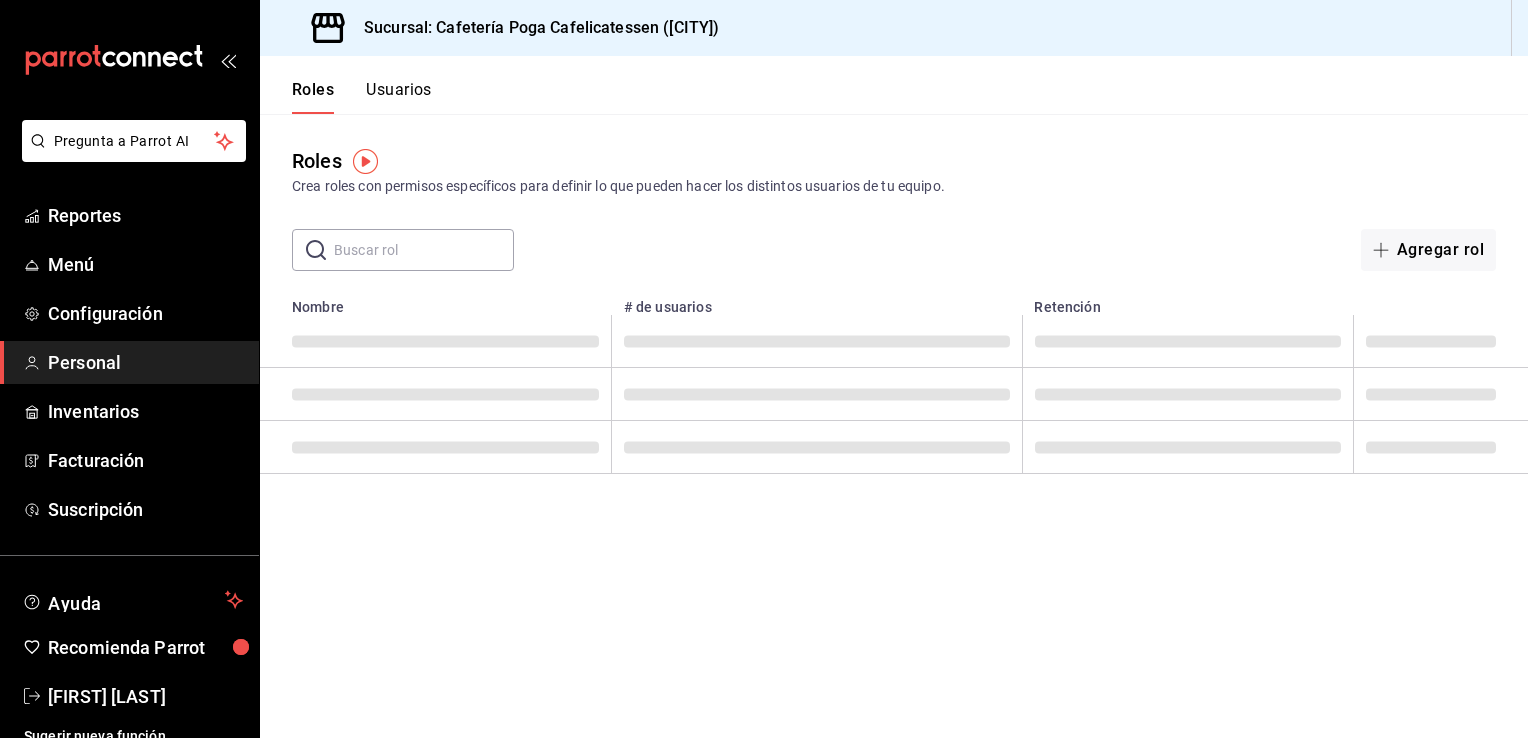 click on "Usuarios" at bounding box center [399, 97] 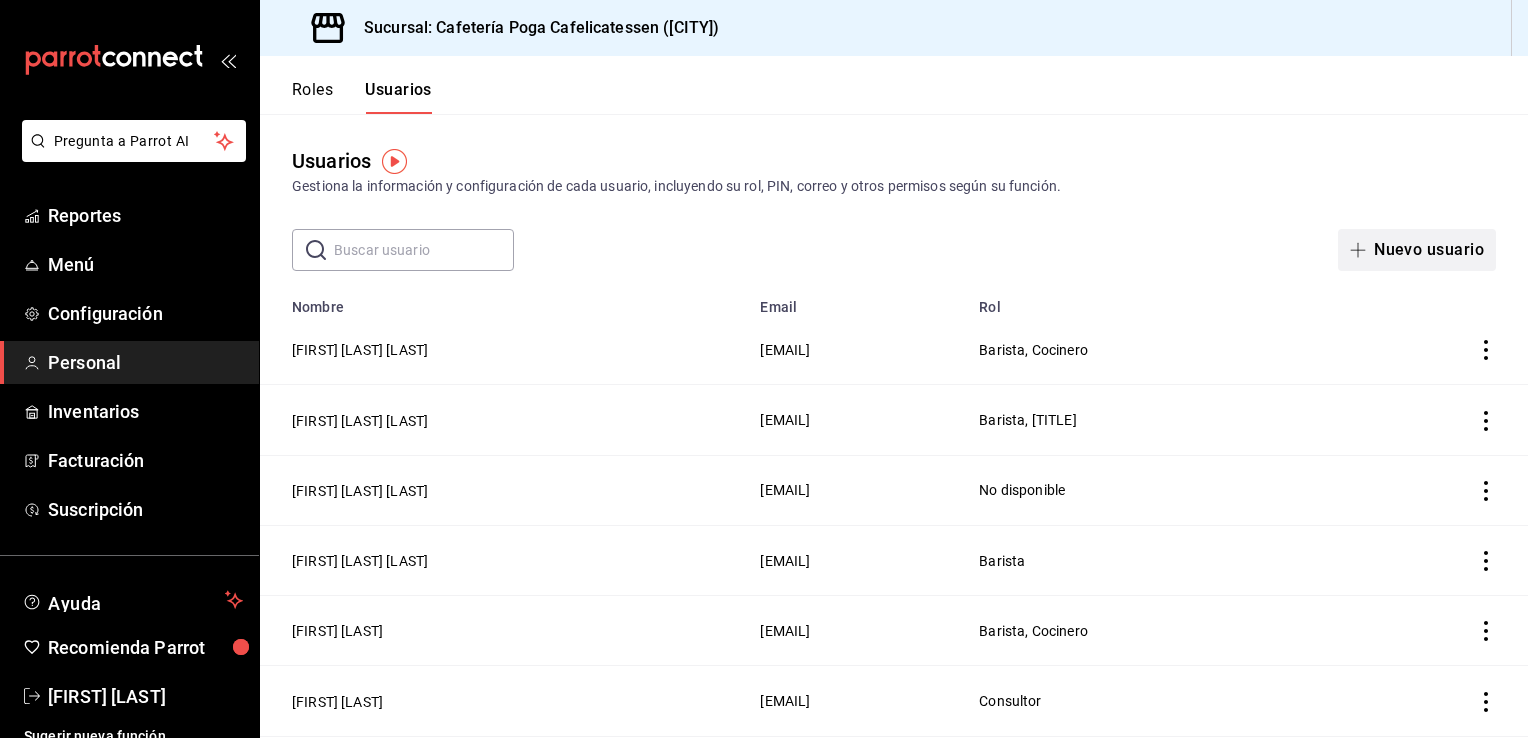 click on "Nuevo usuario" at bounding box center [1417, 250] 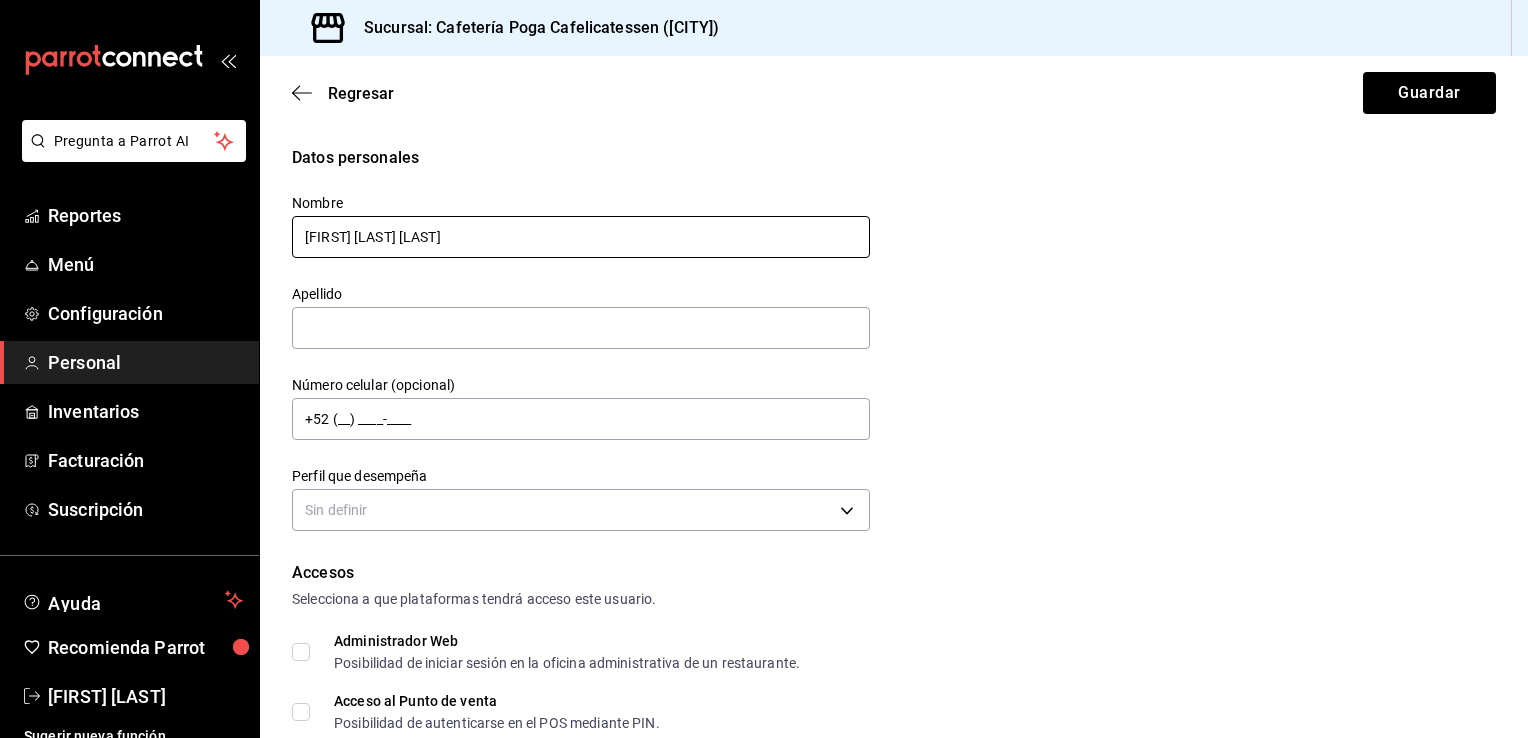 drag, startPoint x: 616, startPoint y: 237, endPoint x: 380, endPoint y: 246, distance: 236.17155 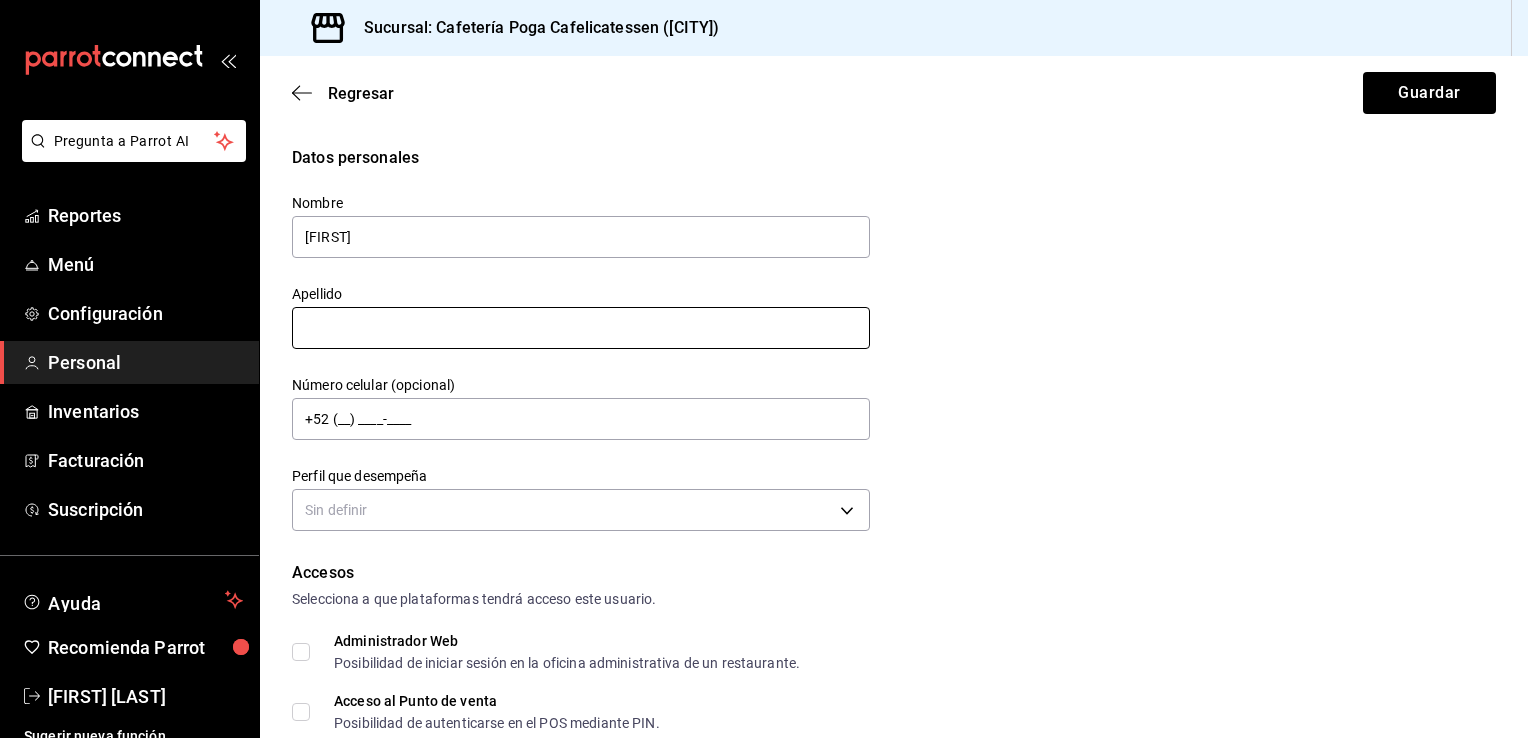 type on "[FIRST]" 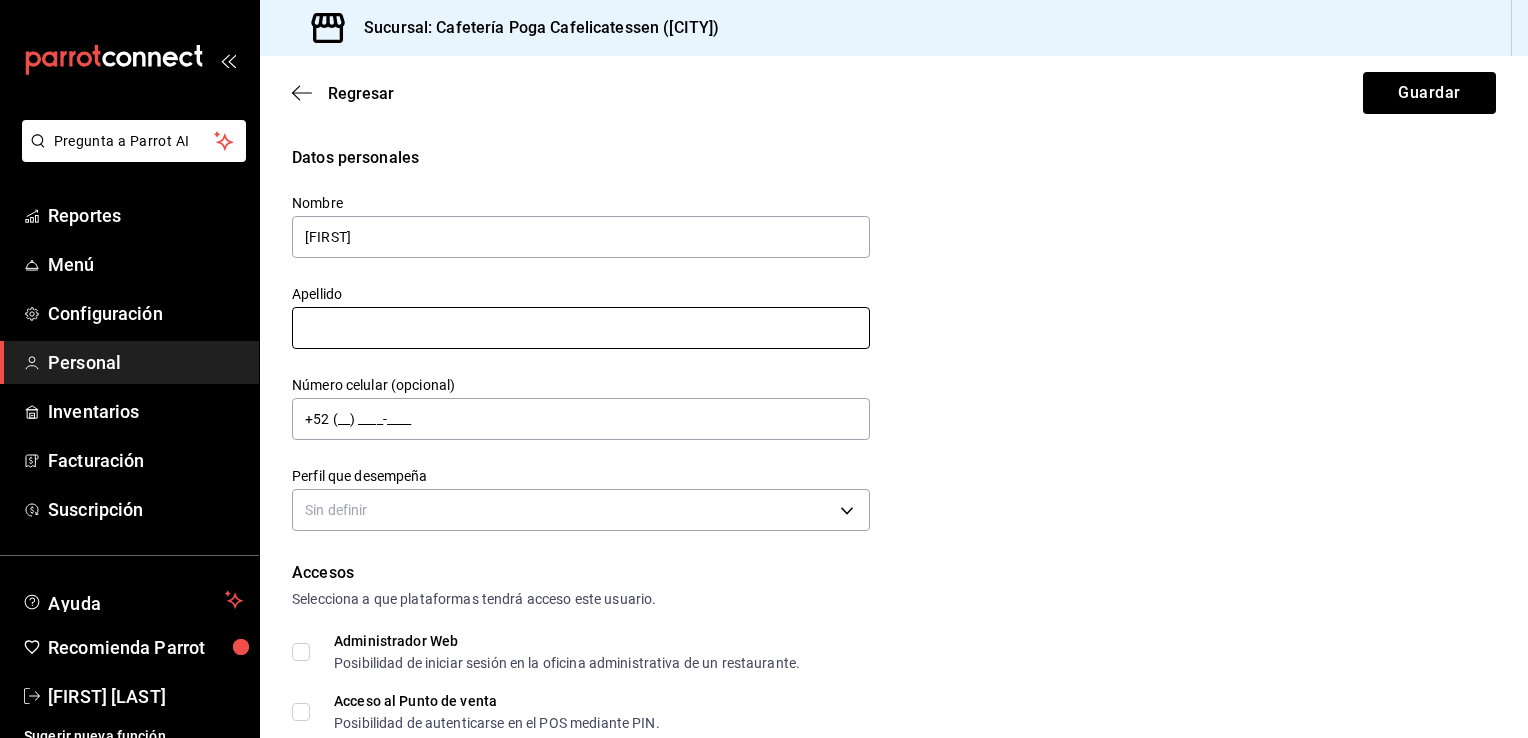 click at bounding box center [581, 328] 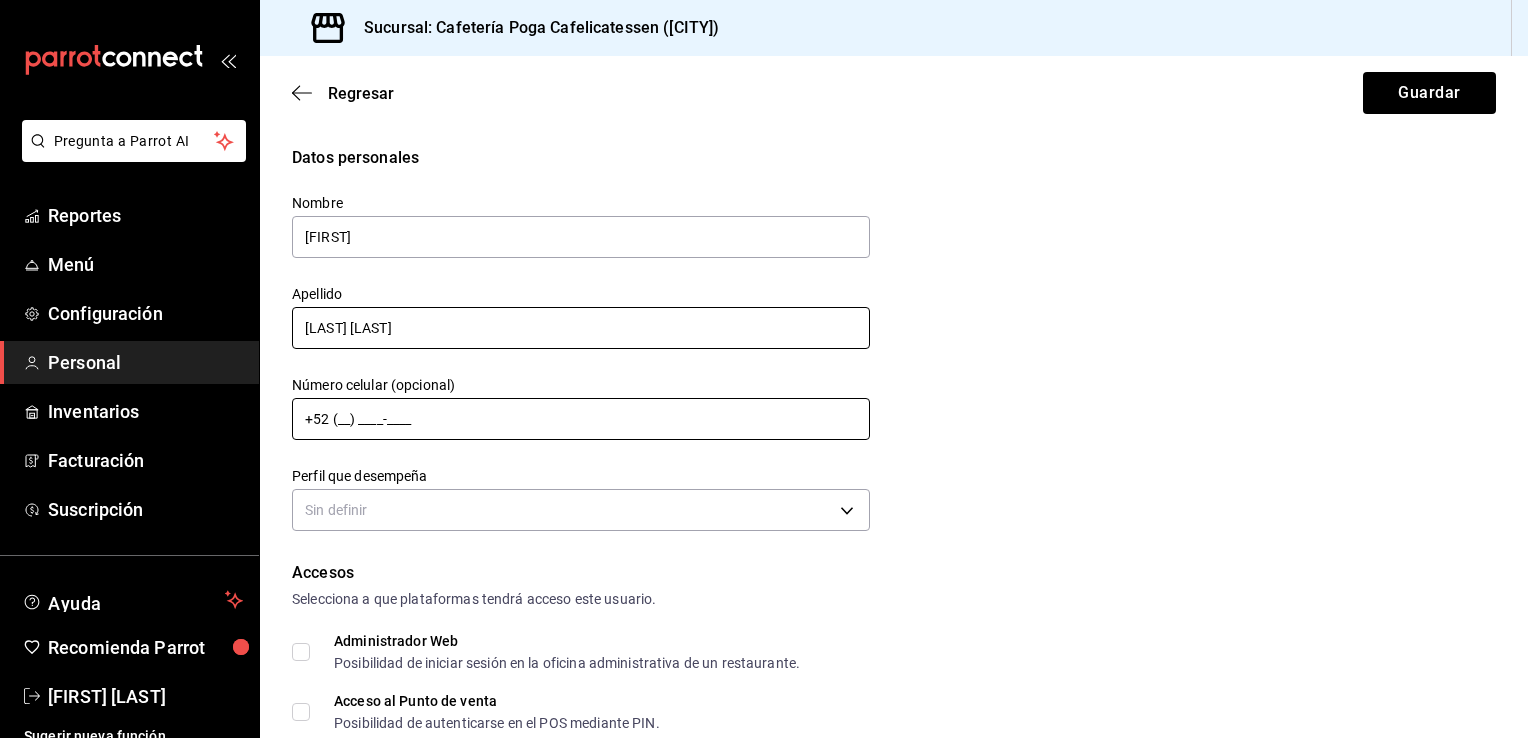 type on "[LAST] [LAST]" 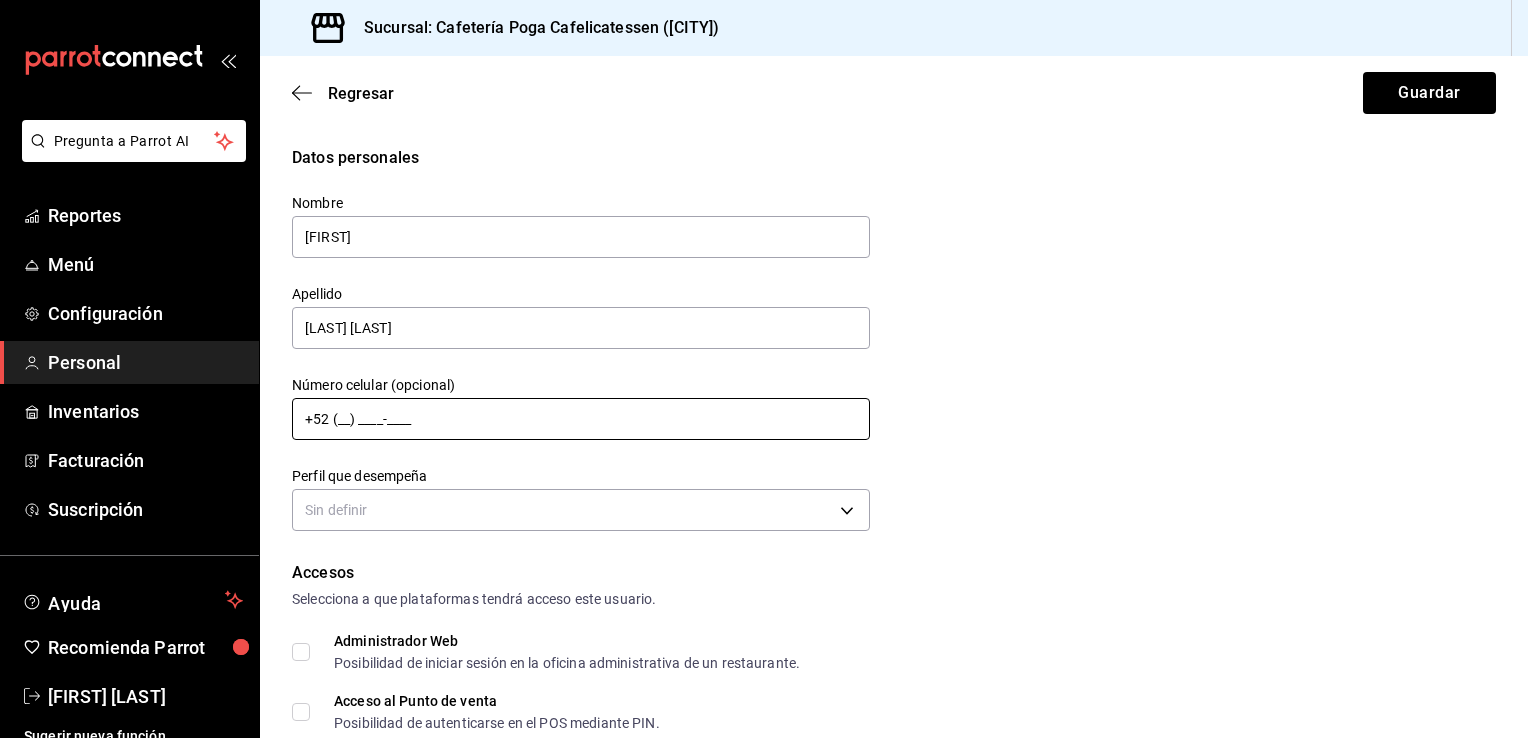 click on "+52 (__) ____-____" at bounding box center [581, 419] 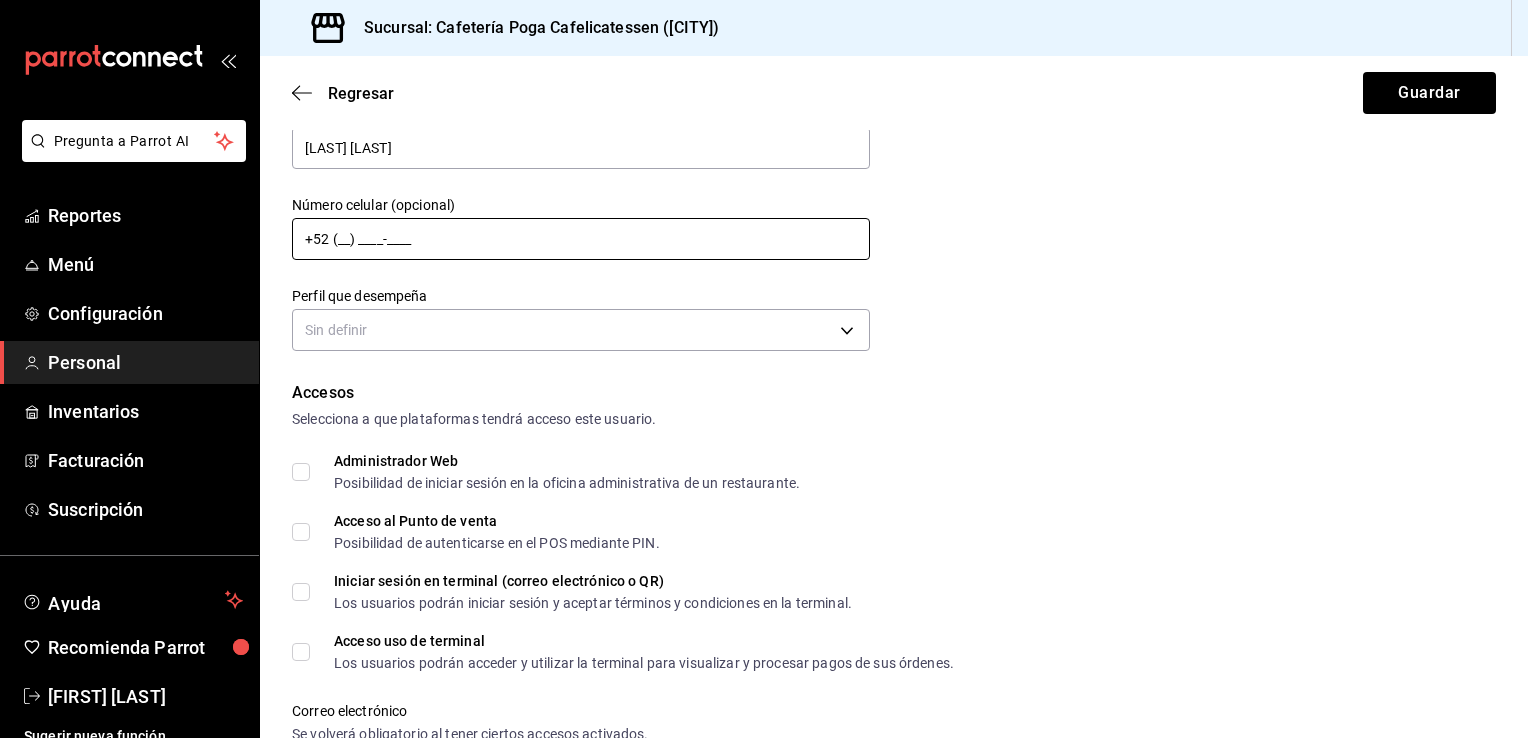 scroll, scrollTop: 184, scrollLeft: 0, axis: vertical 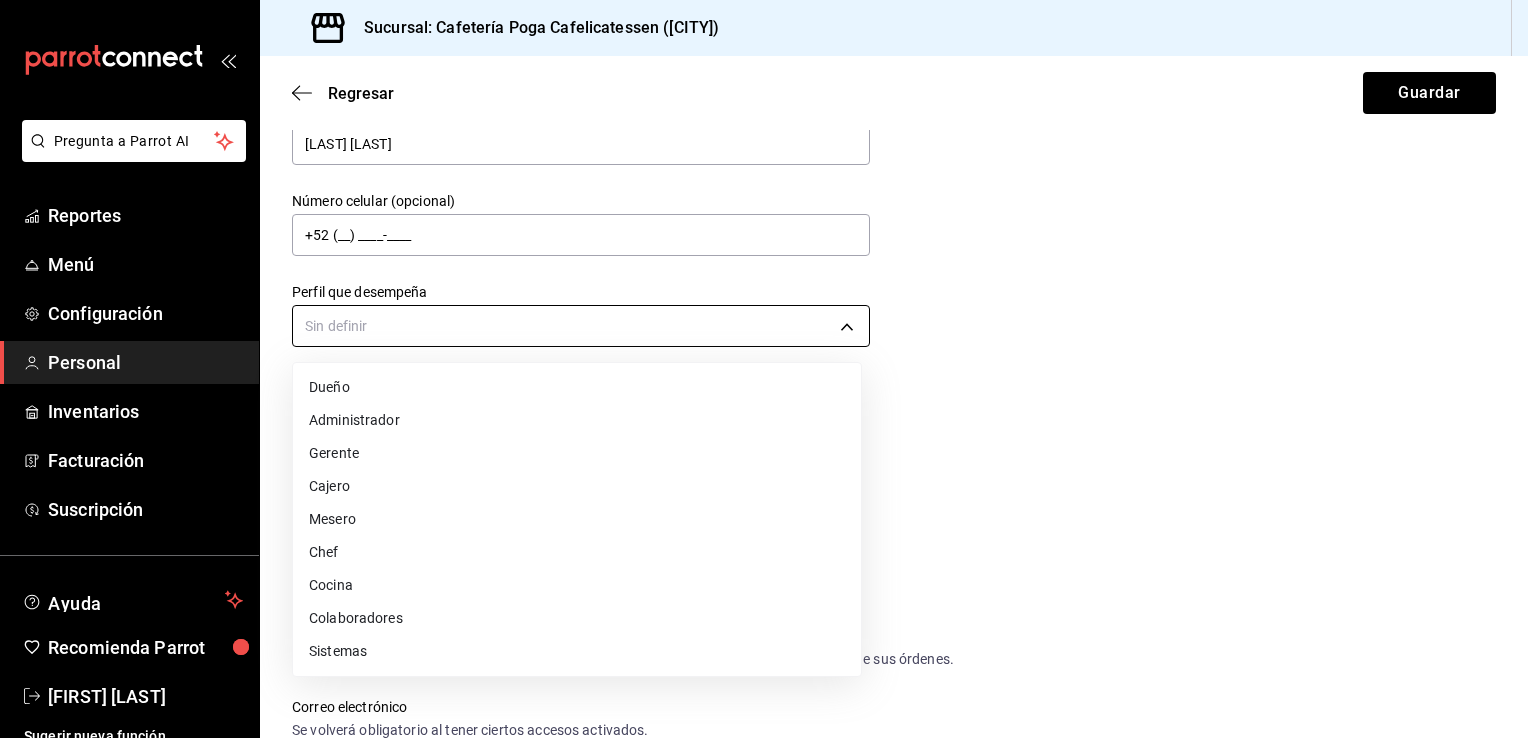 click on "Pregunta a Parrot AI Reportes   Menú   Configuración   Personal   Inventarios   Facturación   Suscripción   Ayuda Recomienda Parrot   [FIRST] [LAST]   Sugerir nueva función   Sucursal: Cafetería Poga Cafelicatessen ([CITY]) Regresar Guardar Datos personales Nombre [FIRST] Apellido [LAST]   Número celular (opcional) +52 (__) ____-____ Perfil que desempeña Sin definir Accesos Selecciona a que plataformas tendrá acceso este usuario. Administrador Web Posibilidad de iniciar sesión en la oficina administrativa de un restaurante.  Acceso al Punto de venta Posibilidad de autenticarse en el POS mediante PIN.  Iniciar sesión en terminal (correo electrónico o QR) Los usuarios podrán iniciar sesión y aceptar términos y condiciones en la terminal. Acceso uso de terminal Los usuarios podrán acceder y utilizar la terminal para visualizar y procesar pagos de sus órdenes. Correo electrónico Se volverá obligatorio al tener ciertos accesos activados. Contraseña Contraseña Repetir contraseña" at bounding box center [764, 369] 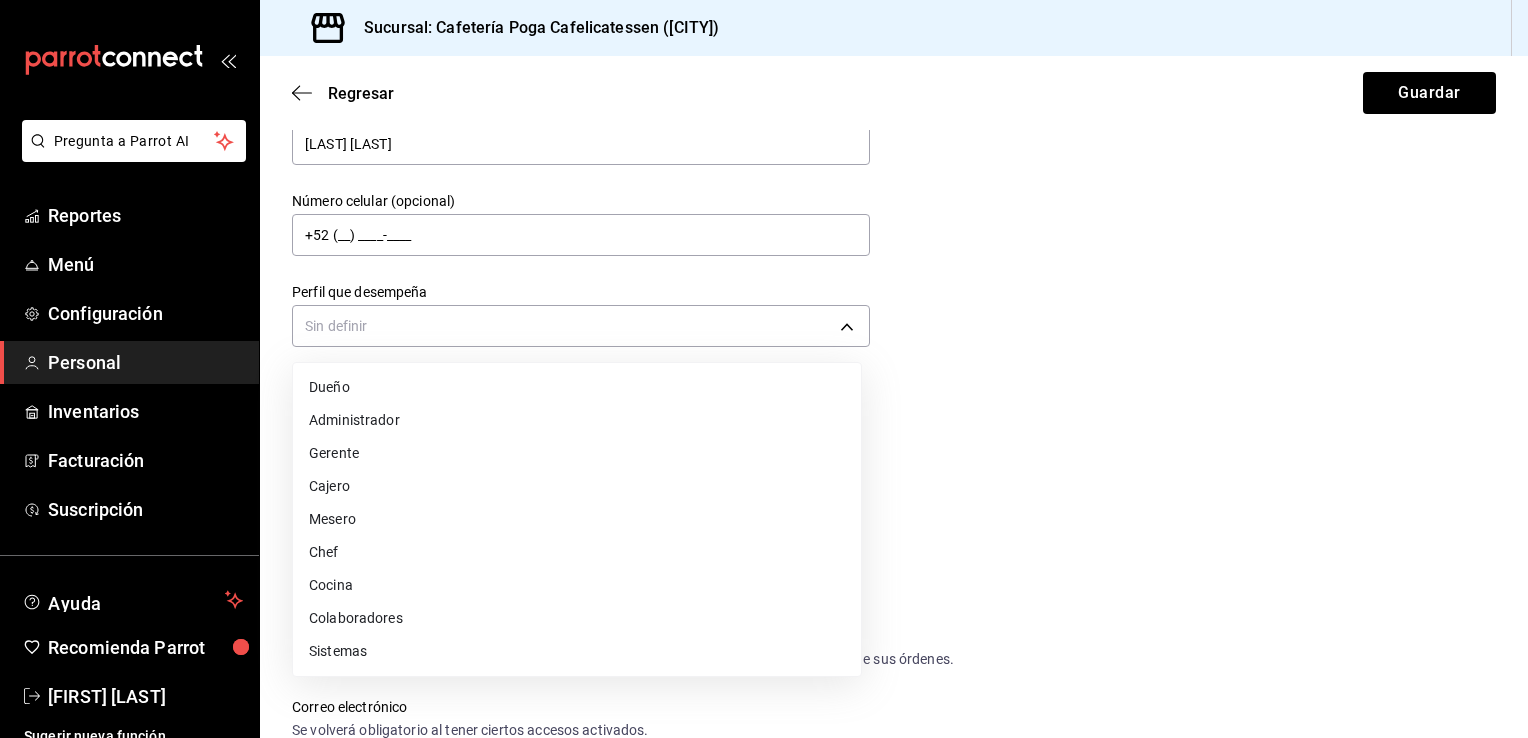 click on "Administrador" at bounding box center (577, 420) 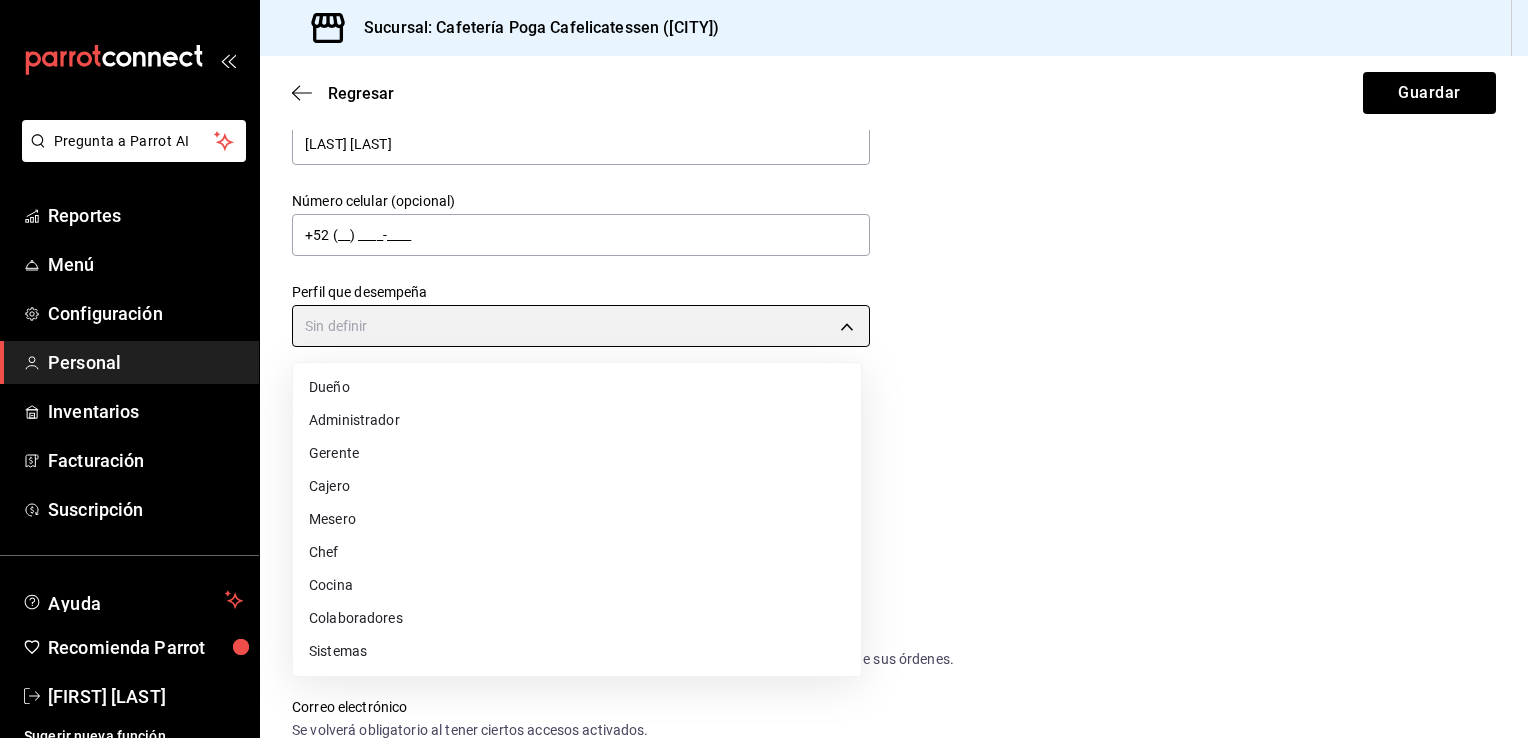 type on "ADMIN" 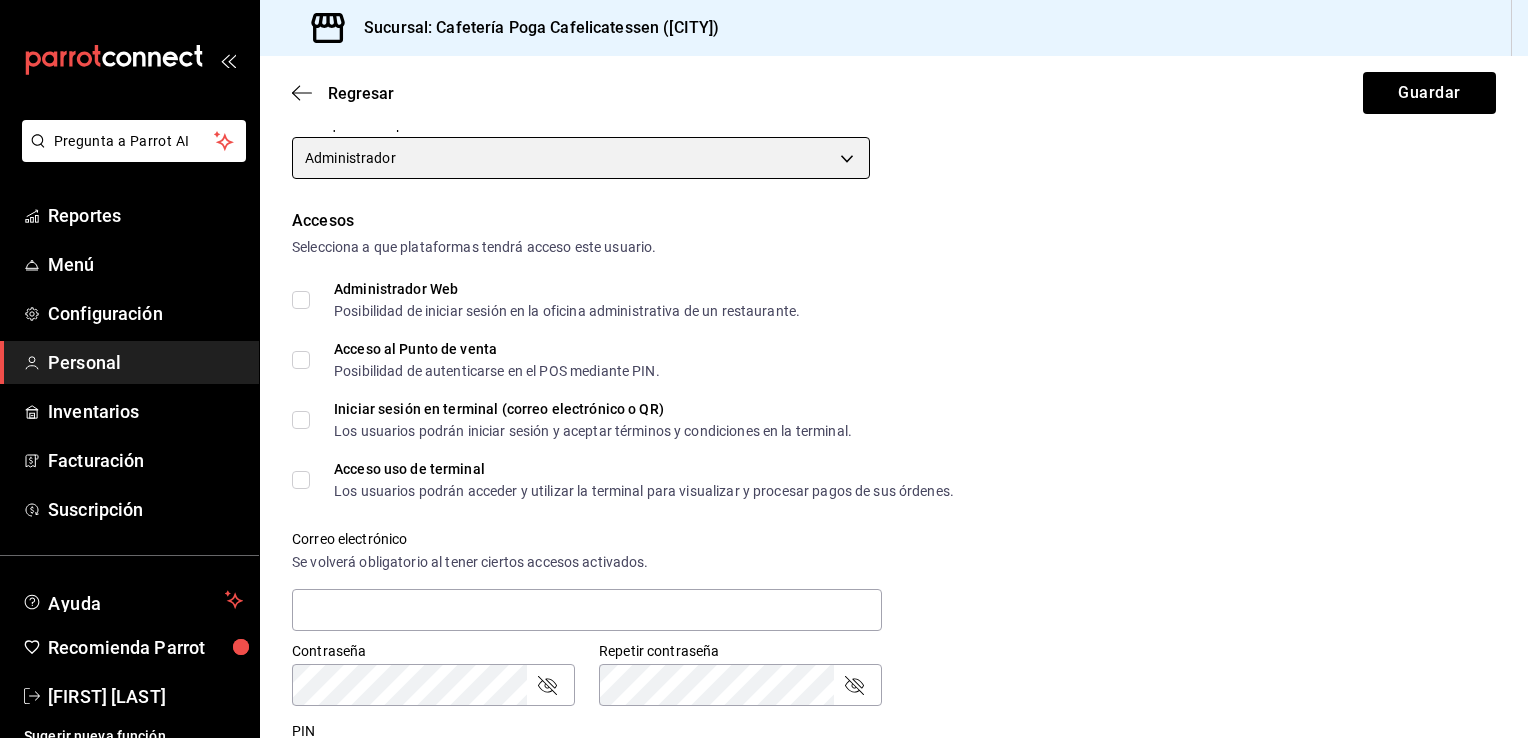 scroll, scrollTop: 348, scrollLeft: 0, axis: vertical 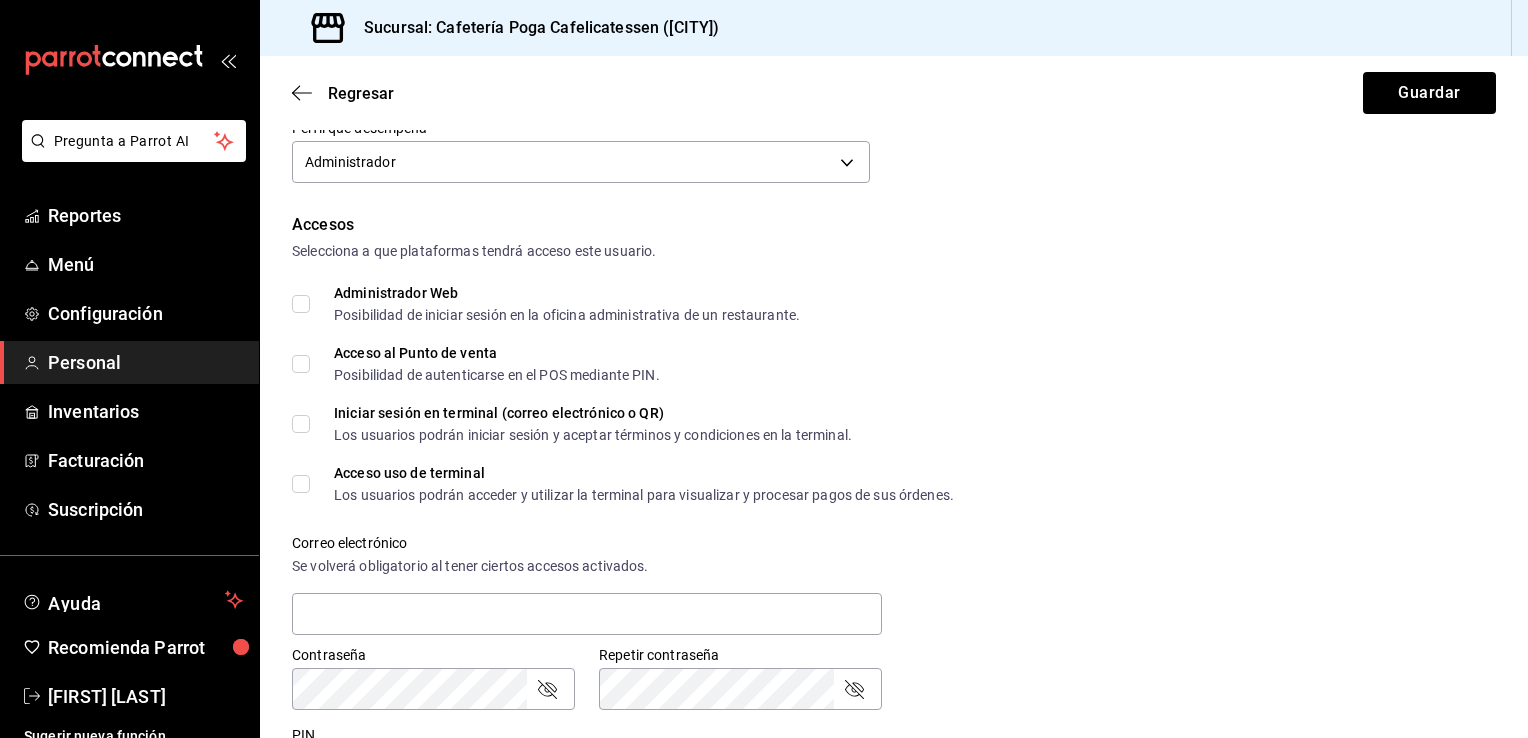 click on "Acceso al Punto de venta Posibilidad de autenticarse en el POS mediante PIN." at bounding box center (301, 364) 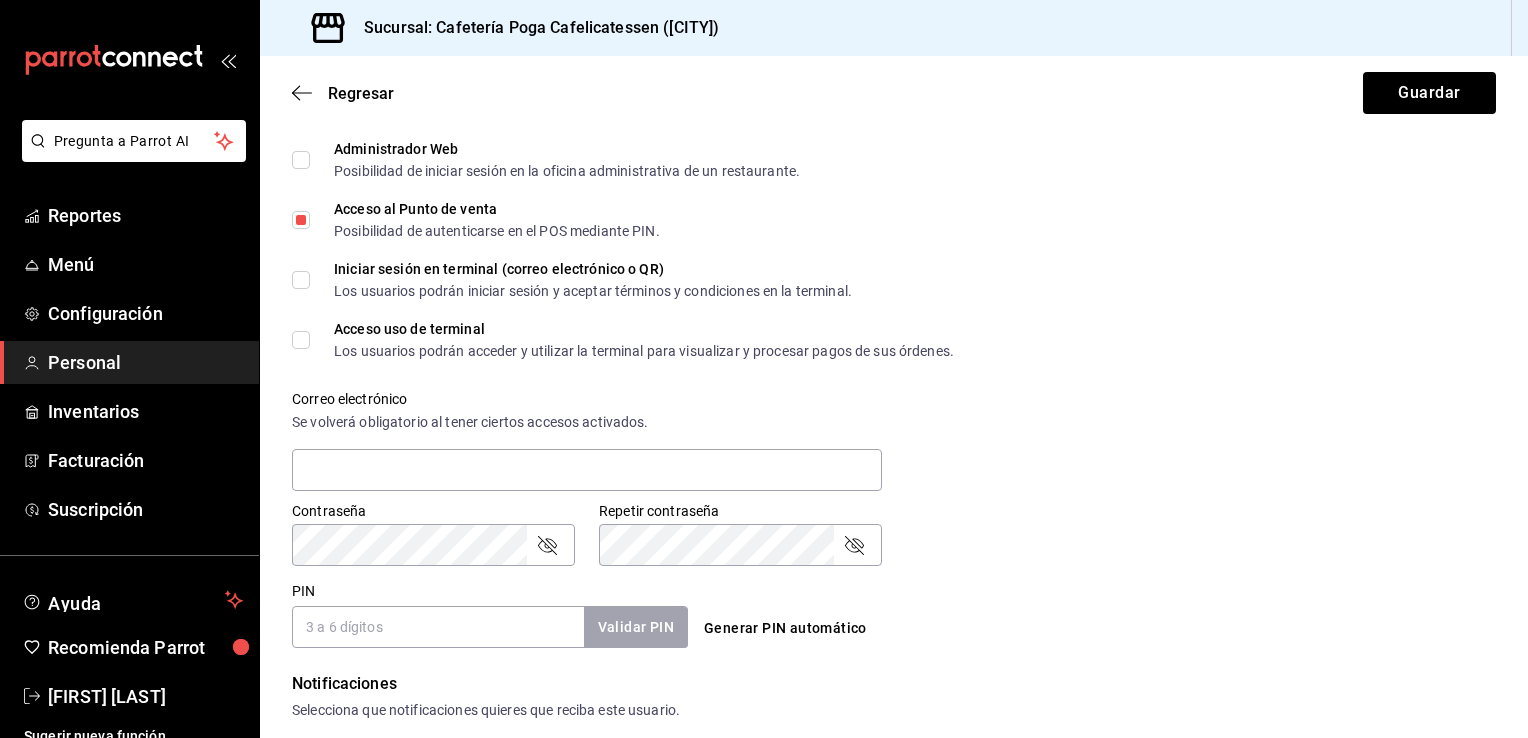 scroll, scrollTop: 492, scrollLeft: 0, axis: vertical 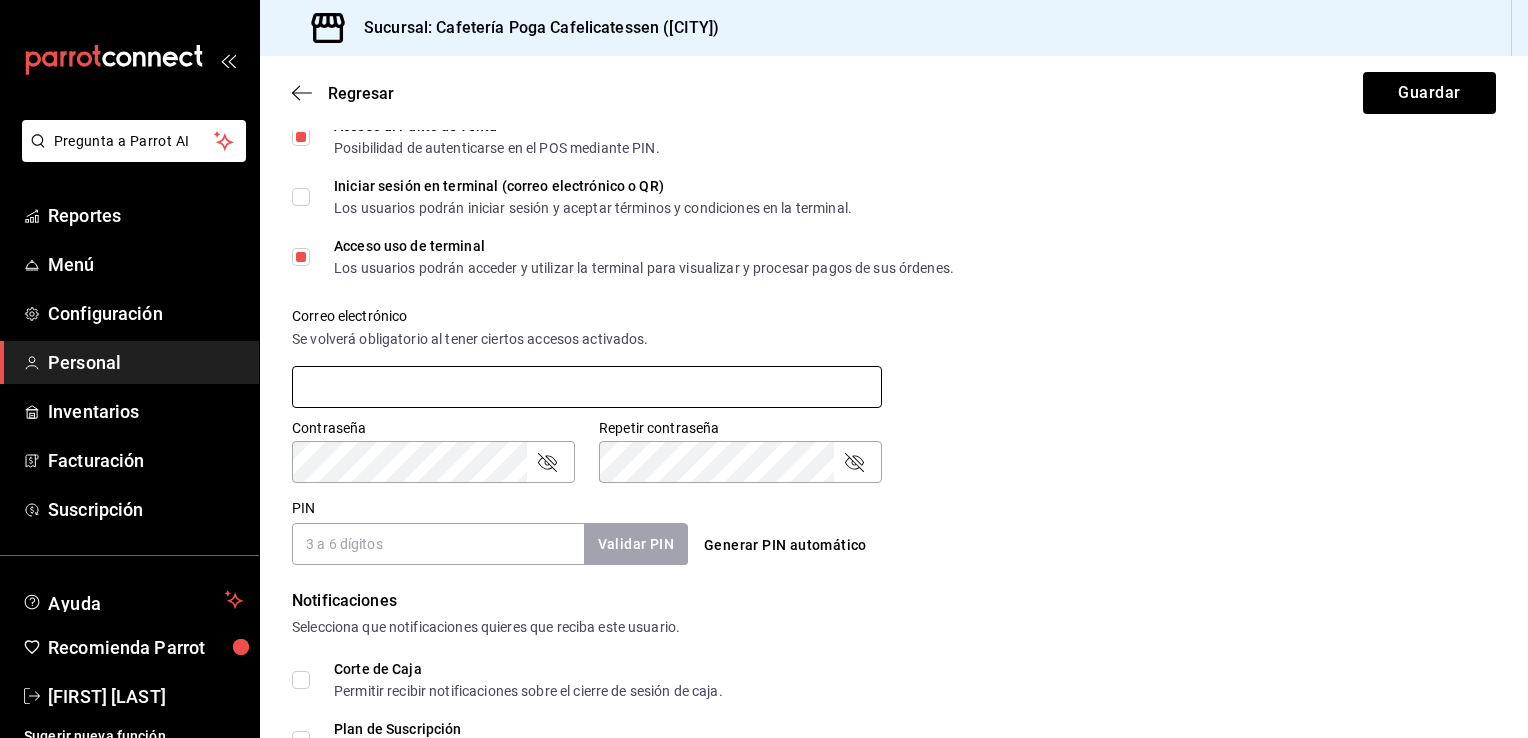 click at bounding box center [587, 387] 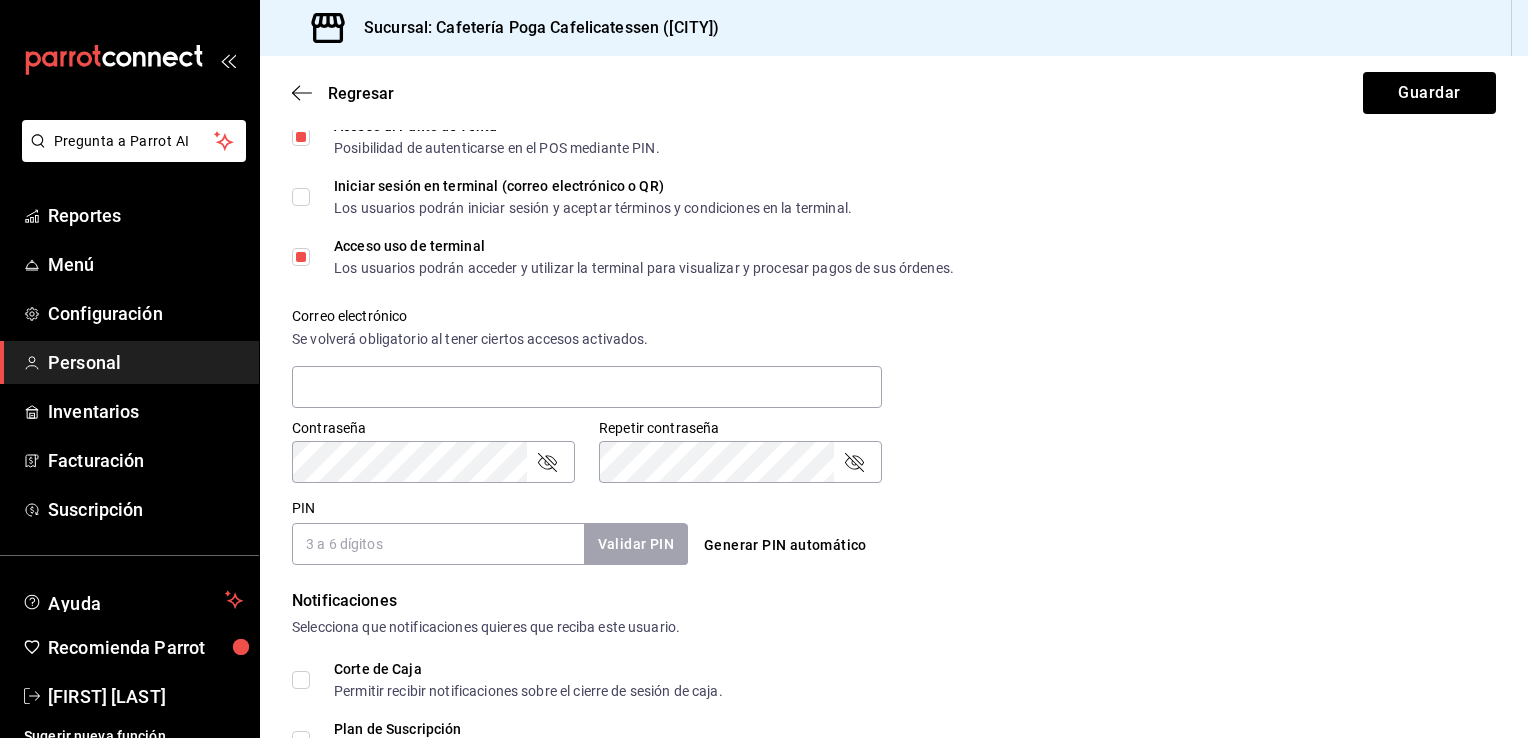 click on "Correo electrónico" at bounding box center (587, 316) 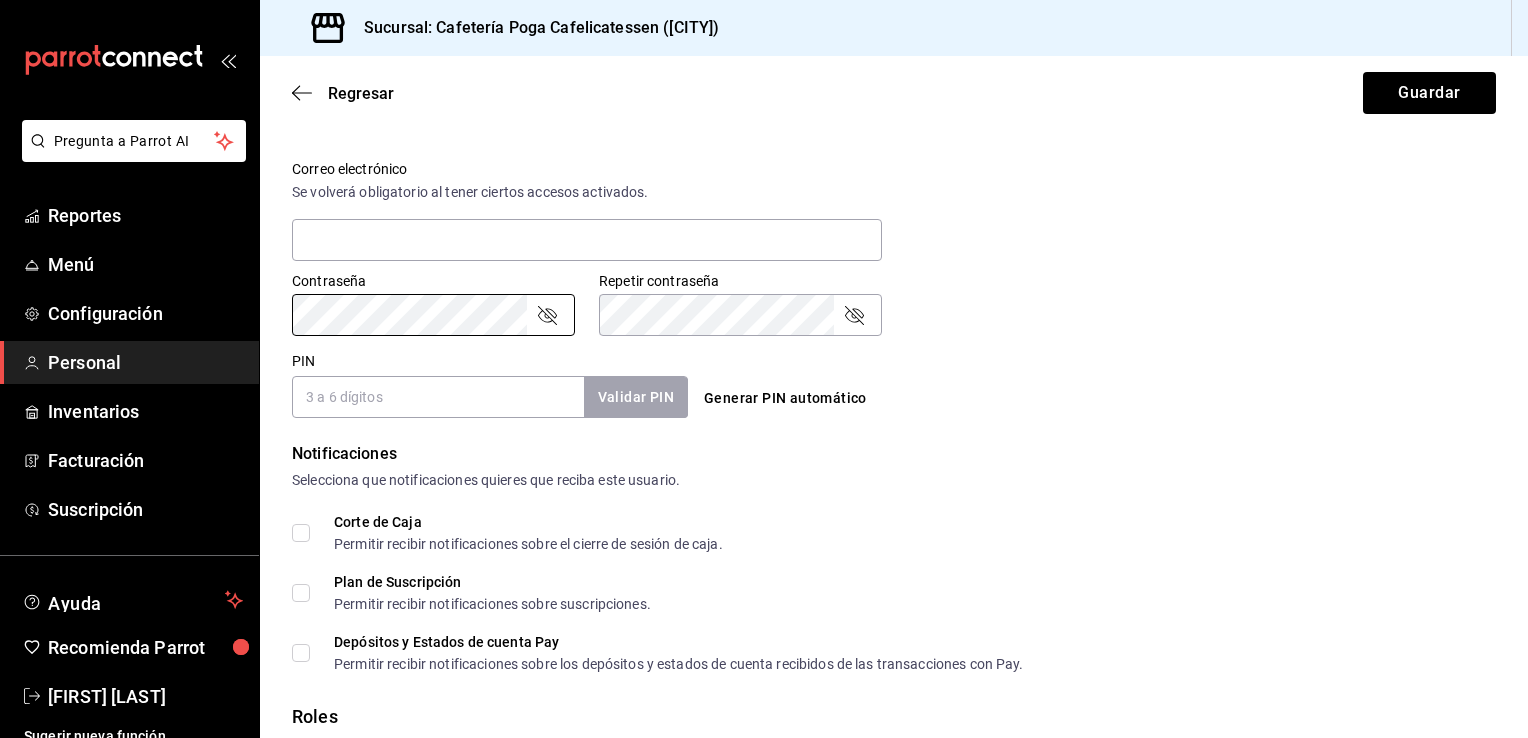 click on "Generar PIN automático" at bounding box center (785, 398) 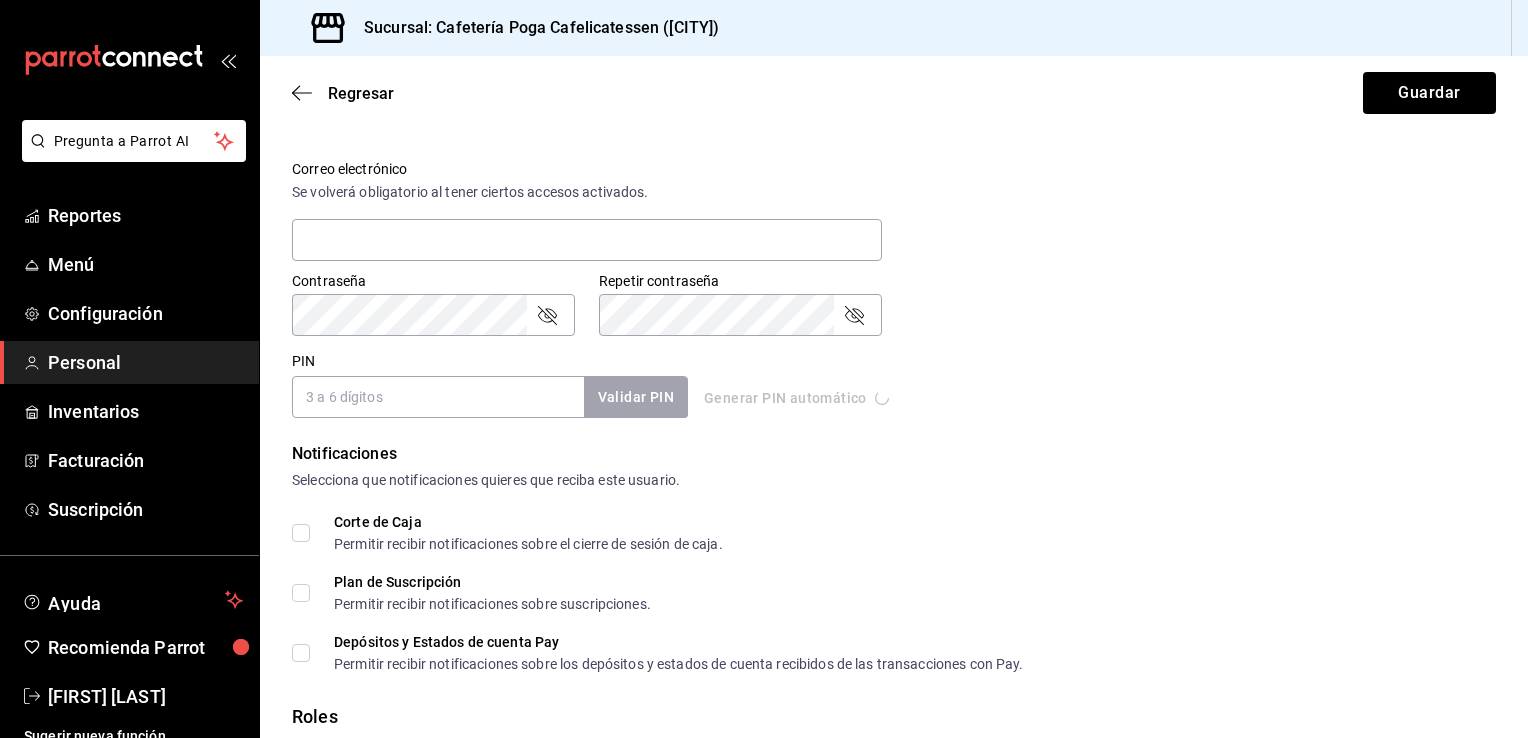 type on "2129" 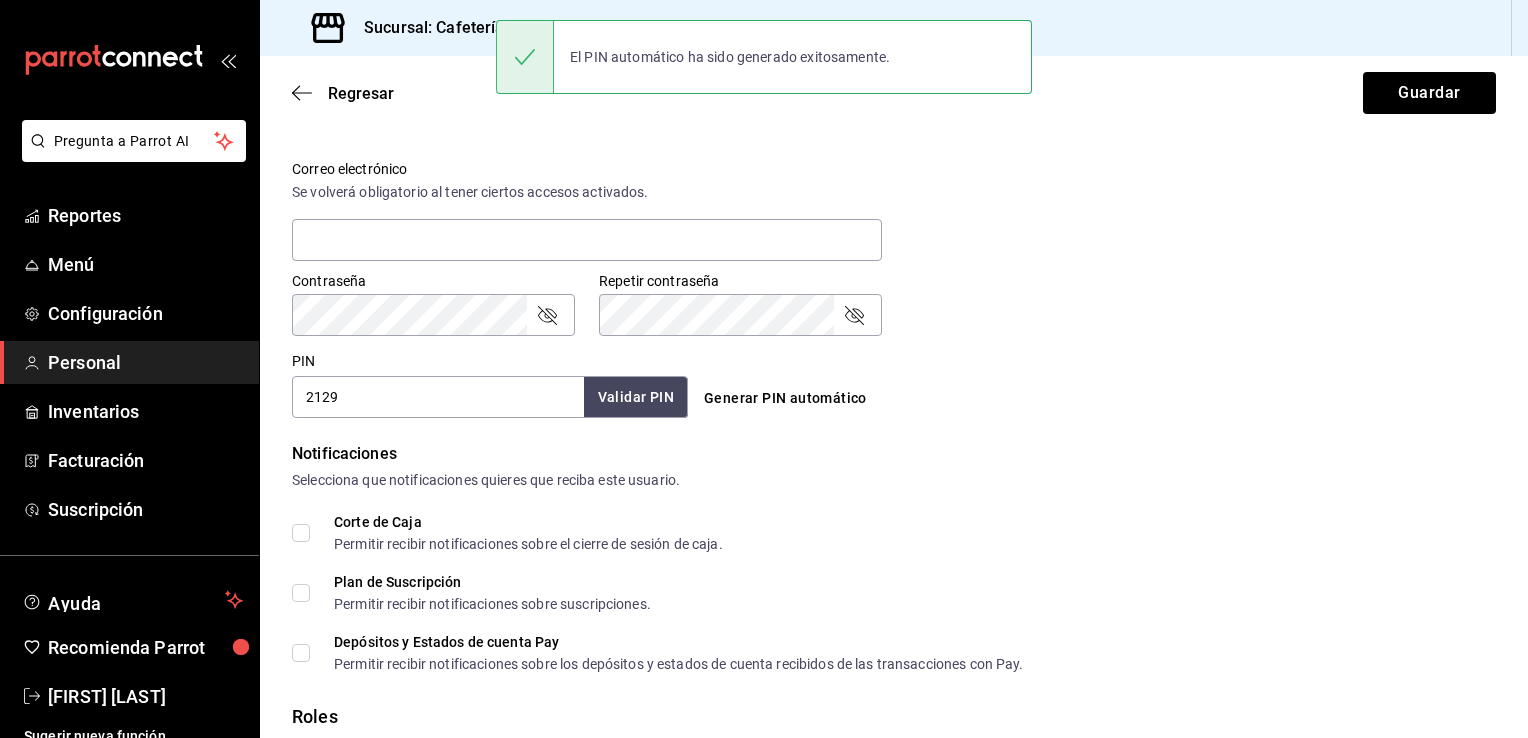 scroll, scrollTop: 860, scrollLeft: 0, axis: vertical 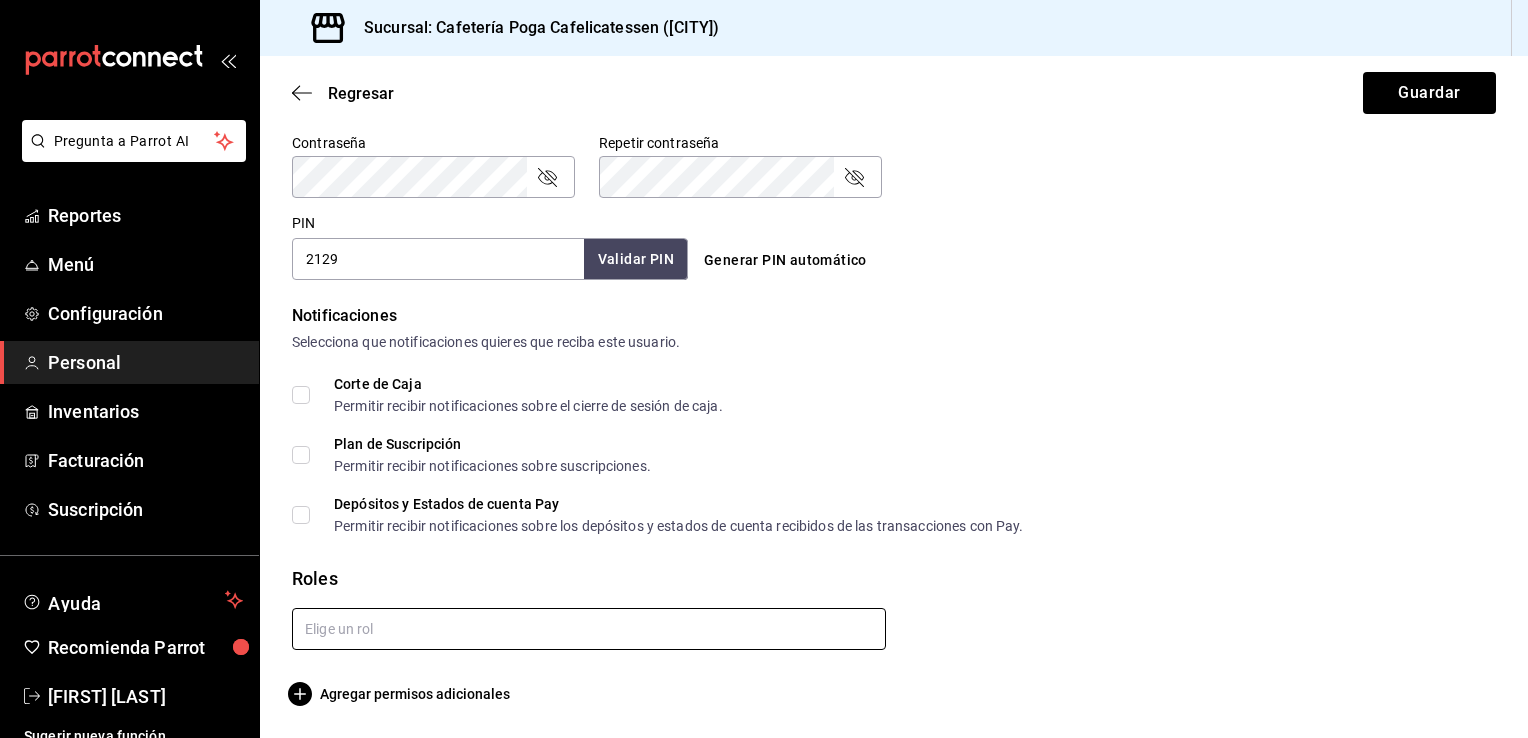 click at bounding box center (589, 629) 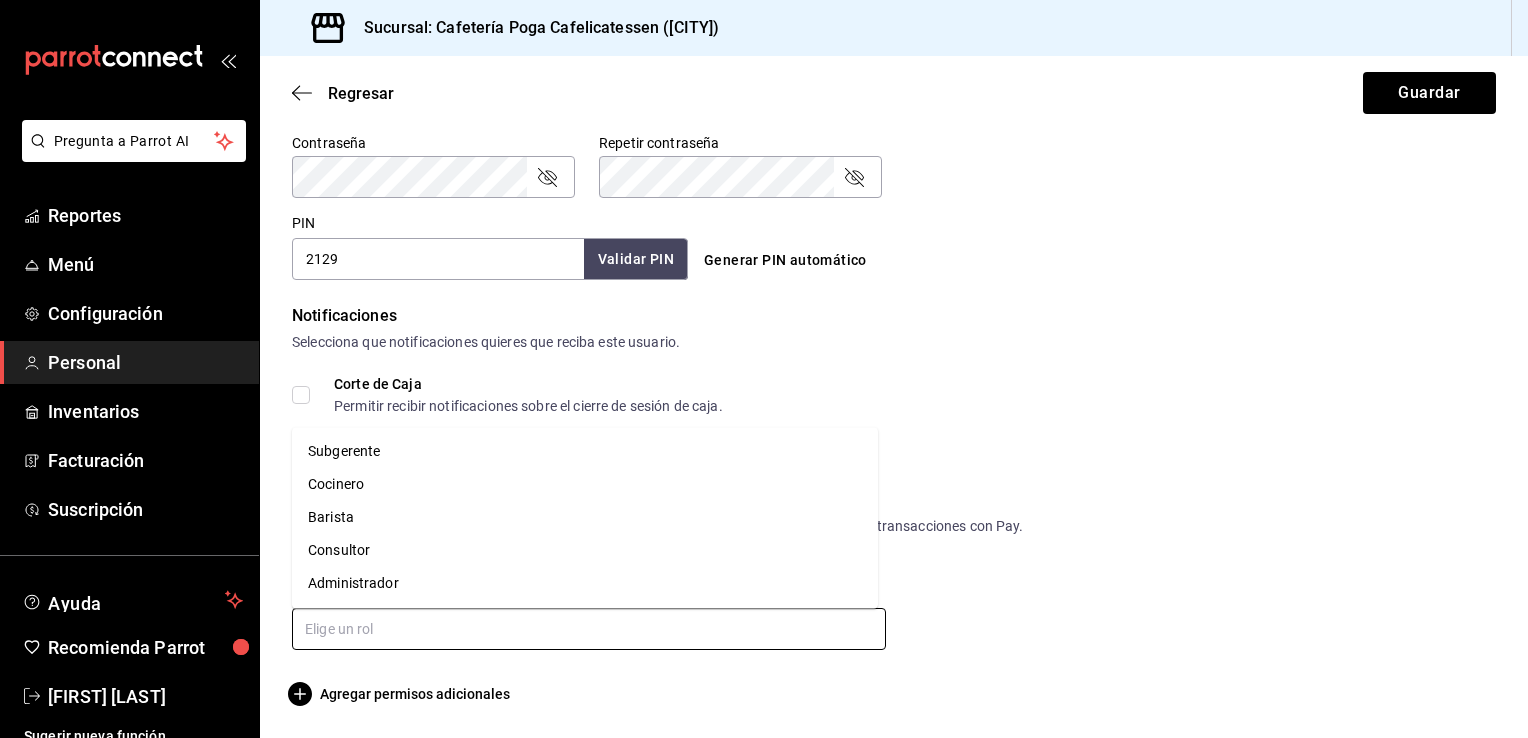 click on "Barista" at bounding box center [585, 517] 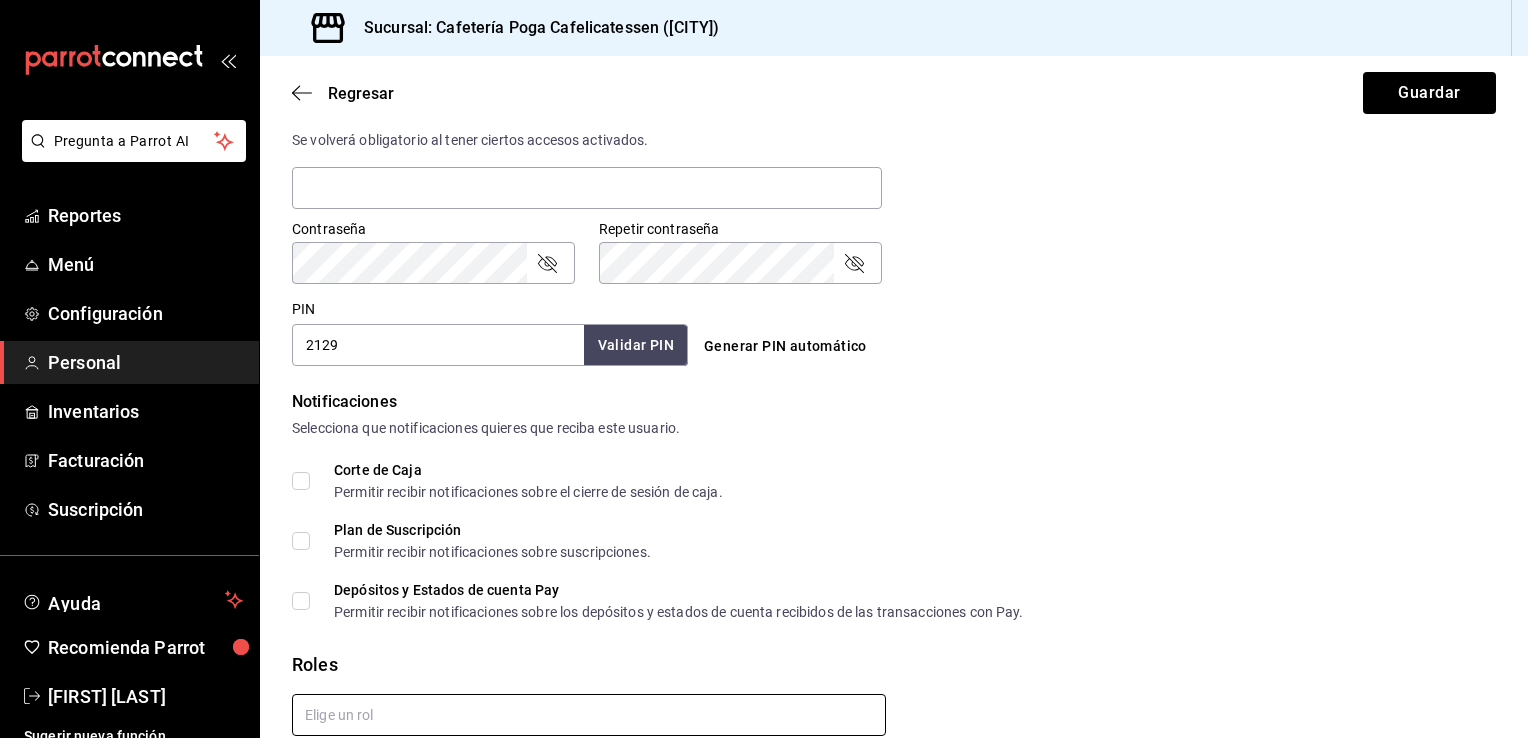 scroll, scrollTop: 773, scrollLeft: 0, axis: vertical 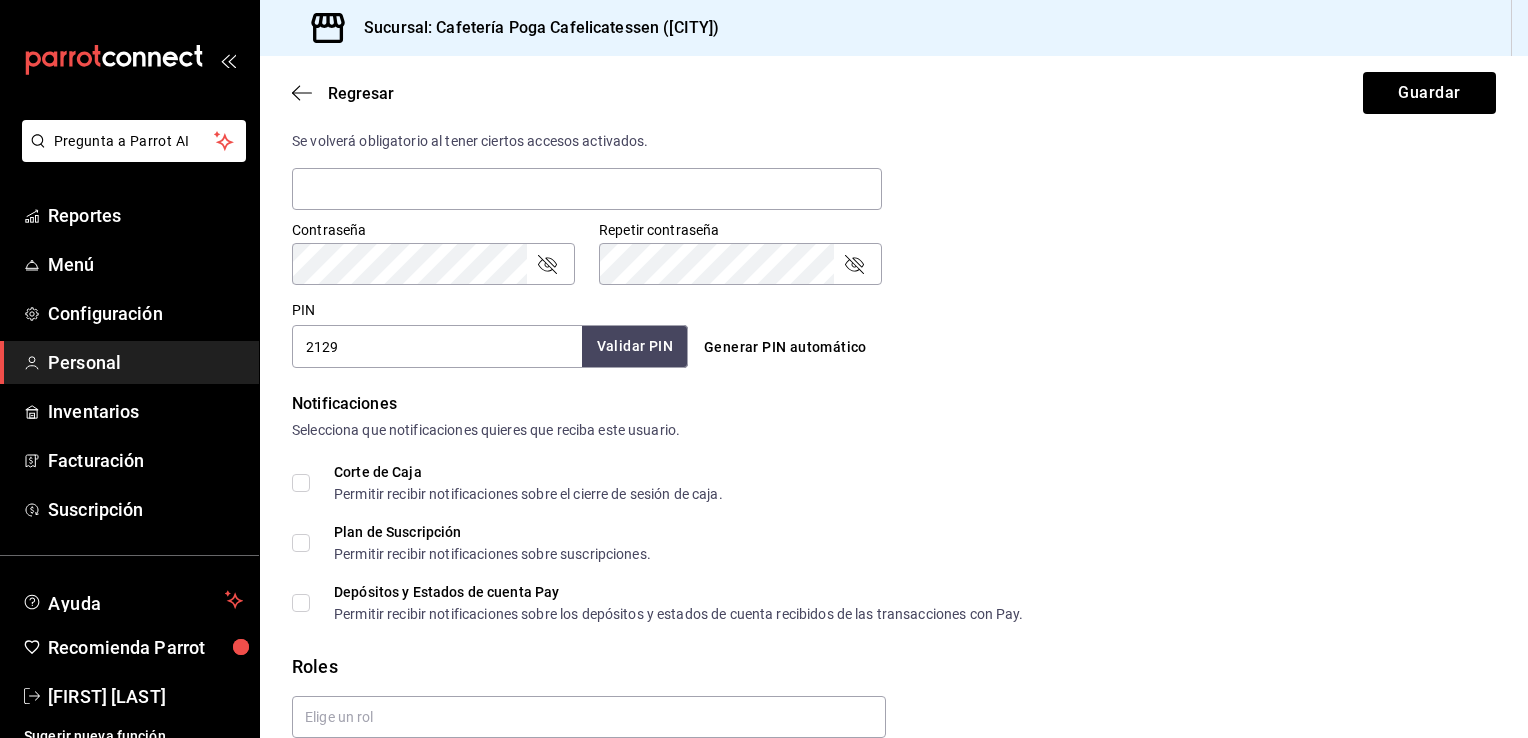 click on "Validar PIN" at bounding box center (635, 346) 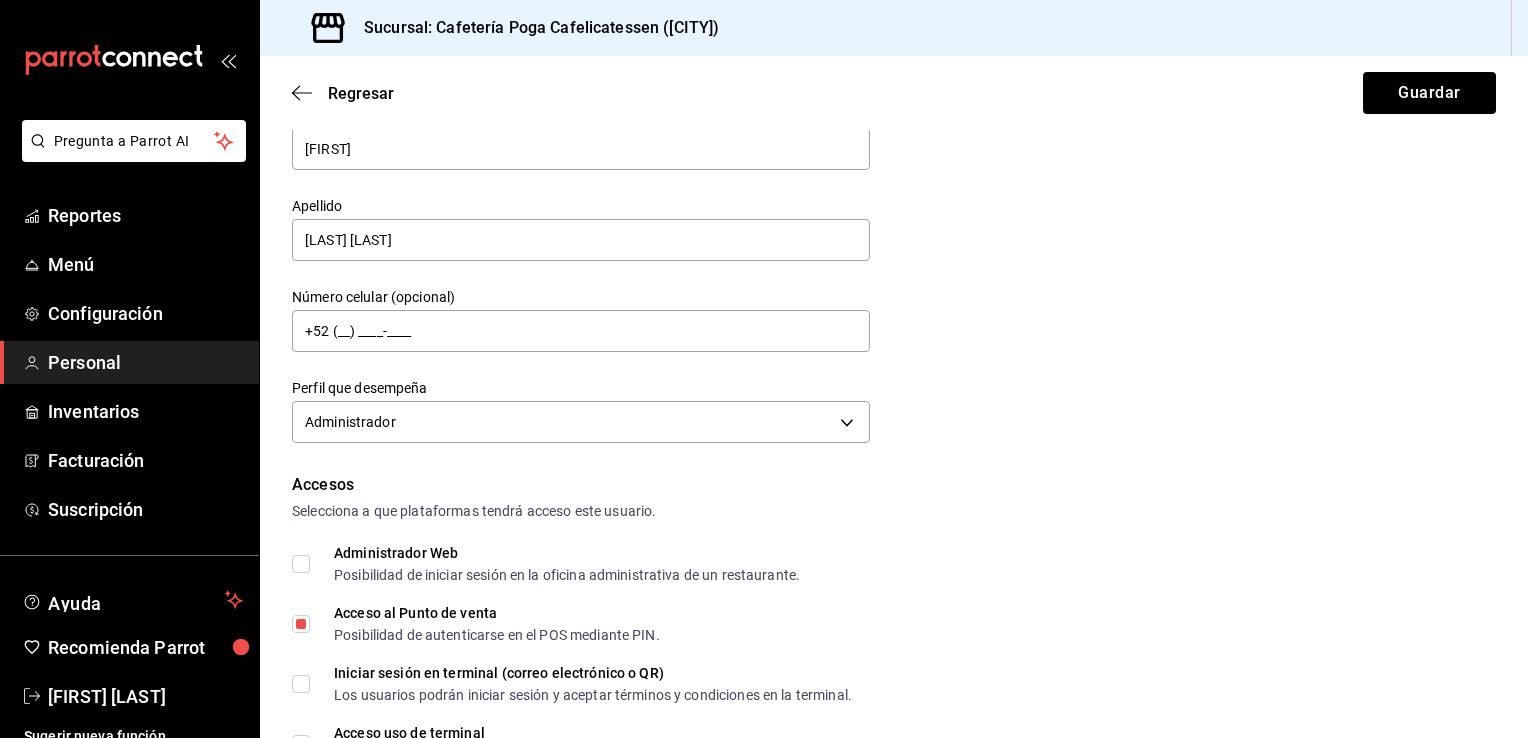 scroll, scrollTop: 0, scrollLeft: 0, axis: both 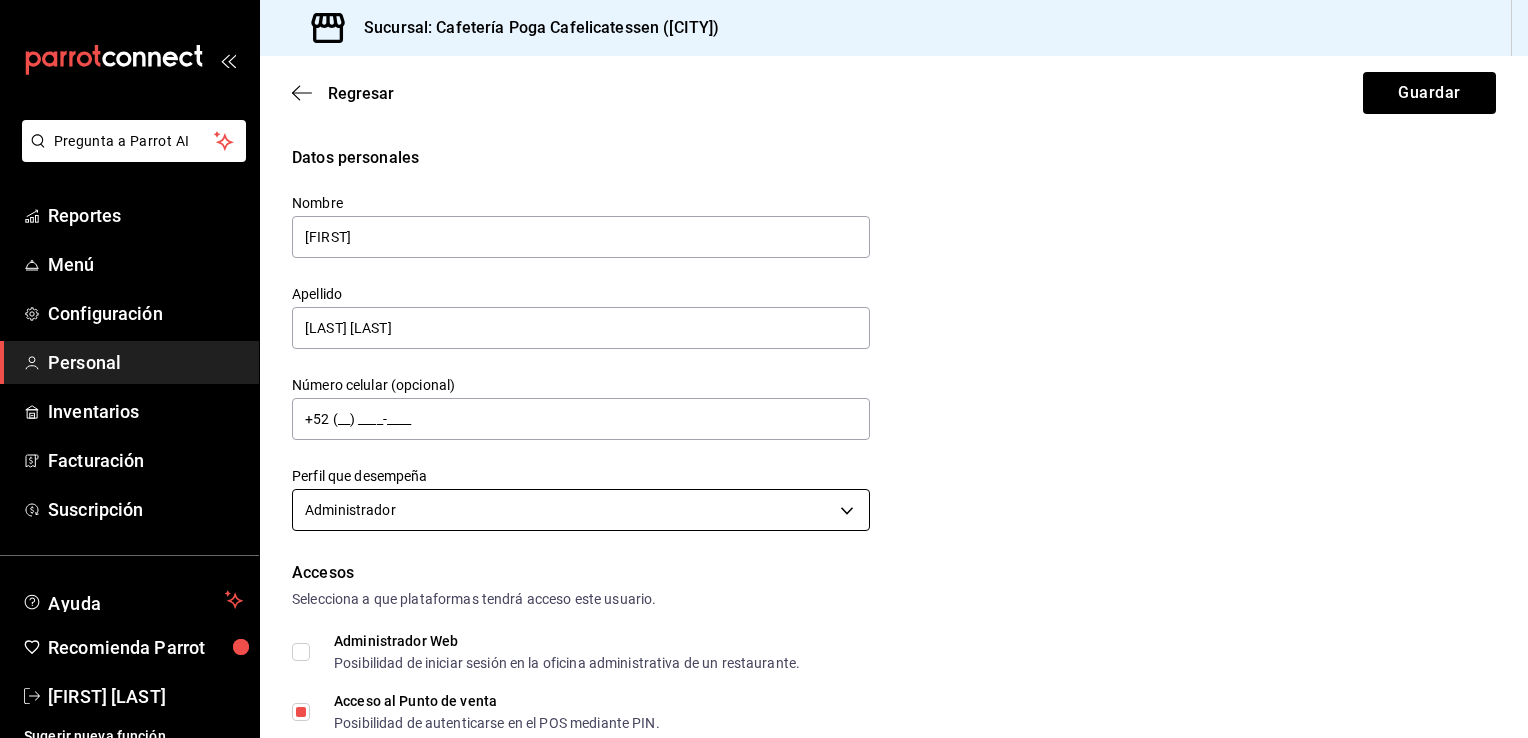 click on "Pregunta a Parrot AI Reportes   Menú   Configuración   Personal   Inventarios   Facturación   Suscripción   Ayuda Recomienda Parrot   [FIRST] [LAST]   Sugerir nueva función   Sucursal: Cafetería Poga Cafelicatessen ([CITY]) Regresar Guardar Datos personales Nombre [FIRST] Apellido [LAST]   Número celular (opcional) +52 (__) ____-____ Perfil que desempeña Administrador ADMIN Accesos Selecciona a que plataformas tendrá acceso este usuario. Administrador Web Posibilidad de iniciar sesión en la oficina administrativa de un restaurante.  Acceso al Punto de venta Posibilidad de autenticarse en el POS mediante PIN.  Iniciar sesión en terminal (correo electrónico o QR) Los usuarios podrán iniciar sesión y aceptar términos y condiciones en la terminal. Acceso uso de terminal Los usuarios podrán acceder y utilizar la terminal para visualizar y procesar pagos de sus órdenes. Correo electrónico Se volverá obligatorio al tener ciertos accesos activados. Contraseña Contraseña PIN [PIN]" at bounding box center [764, 369] 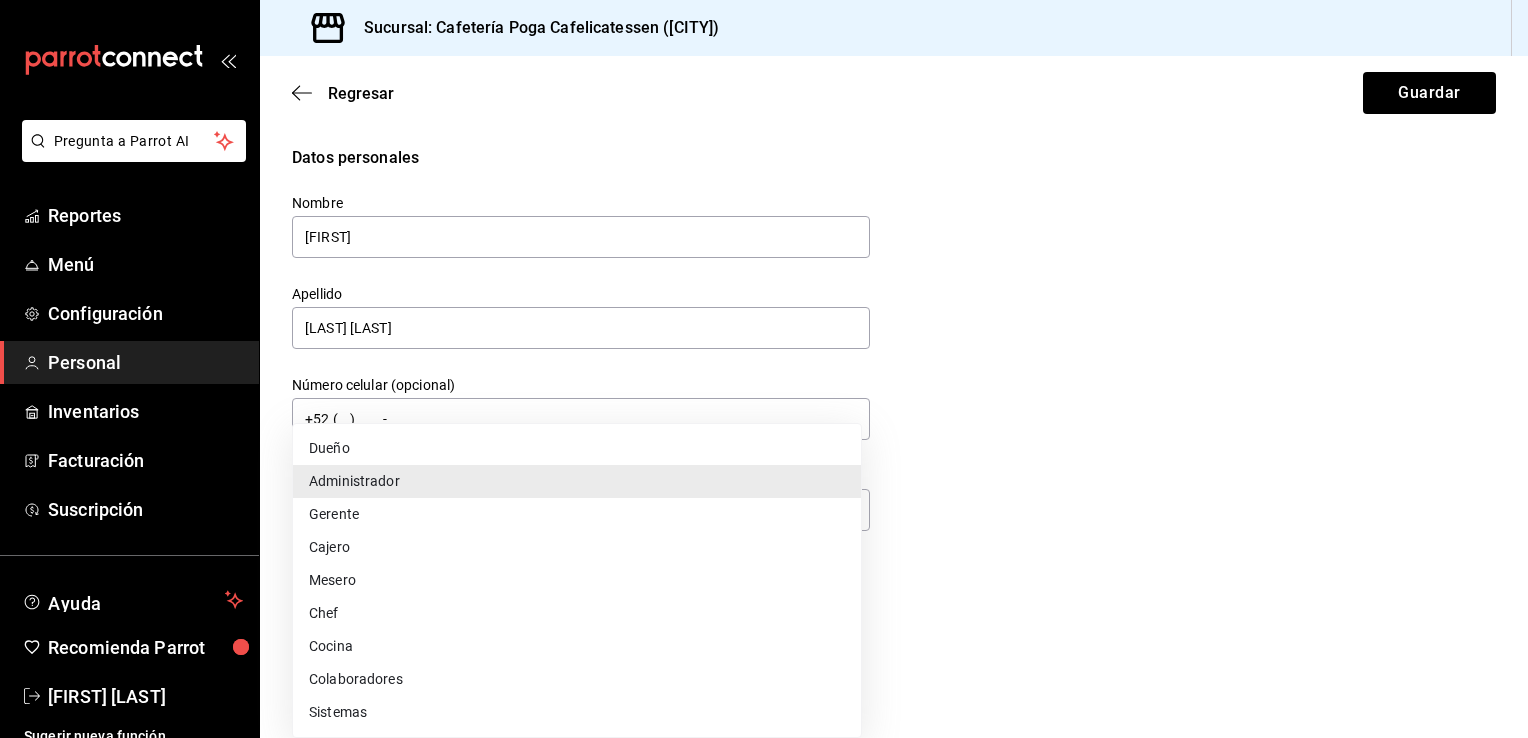 click on "Colaboradores" at bounding box center [577, 679] 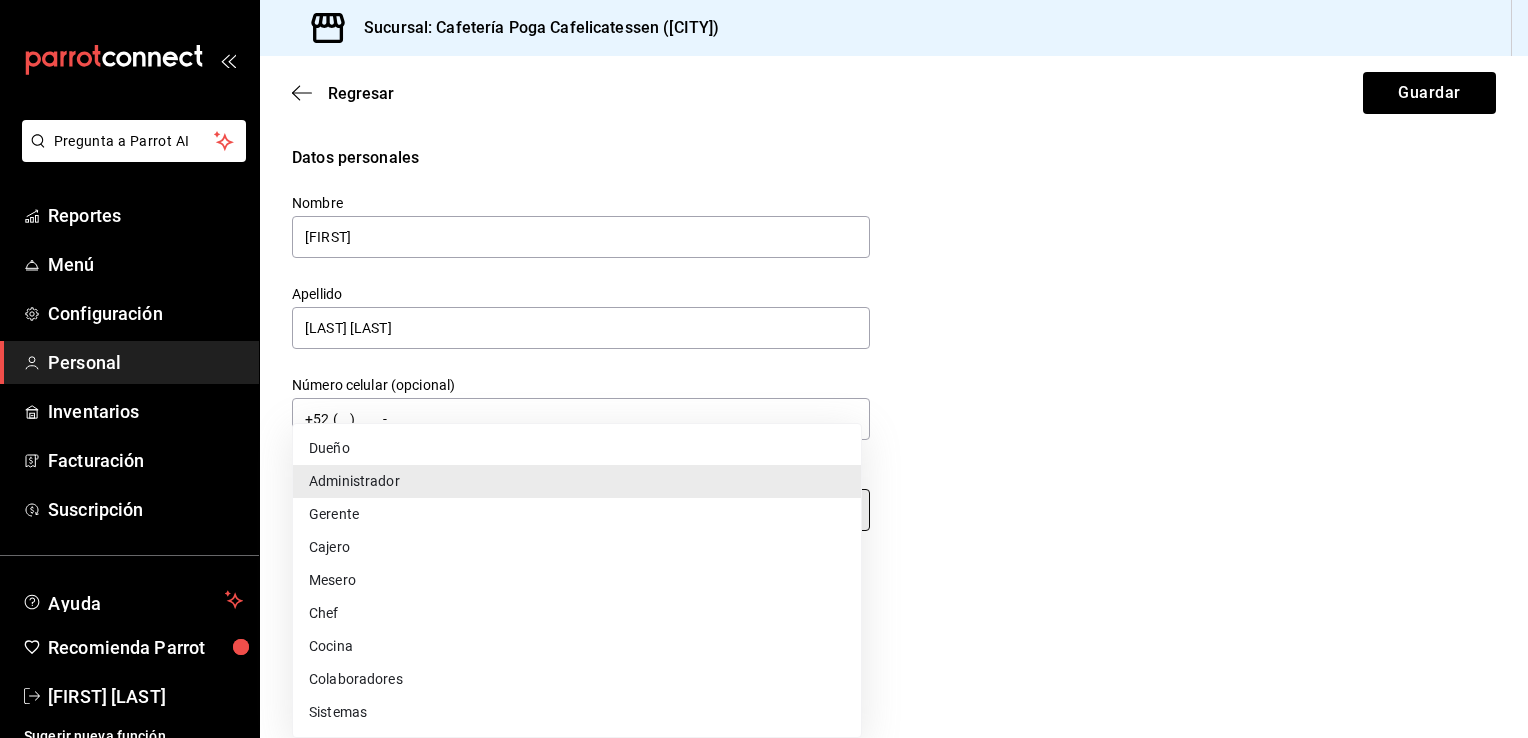 type on "STAFF" 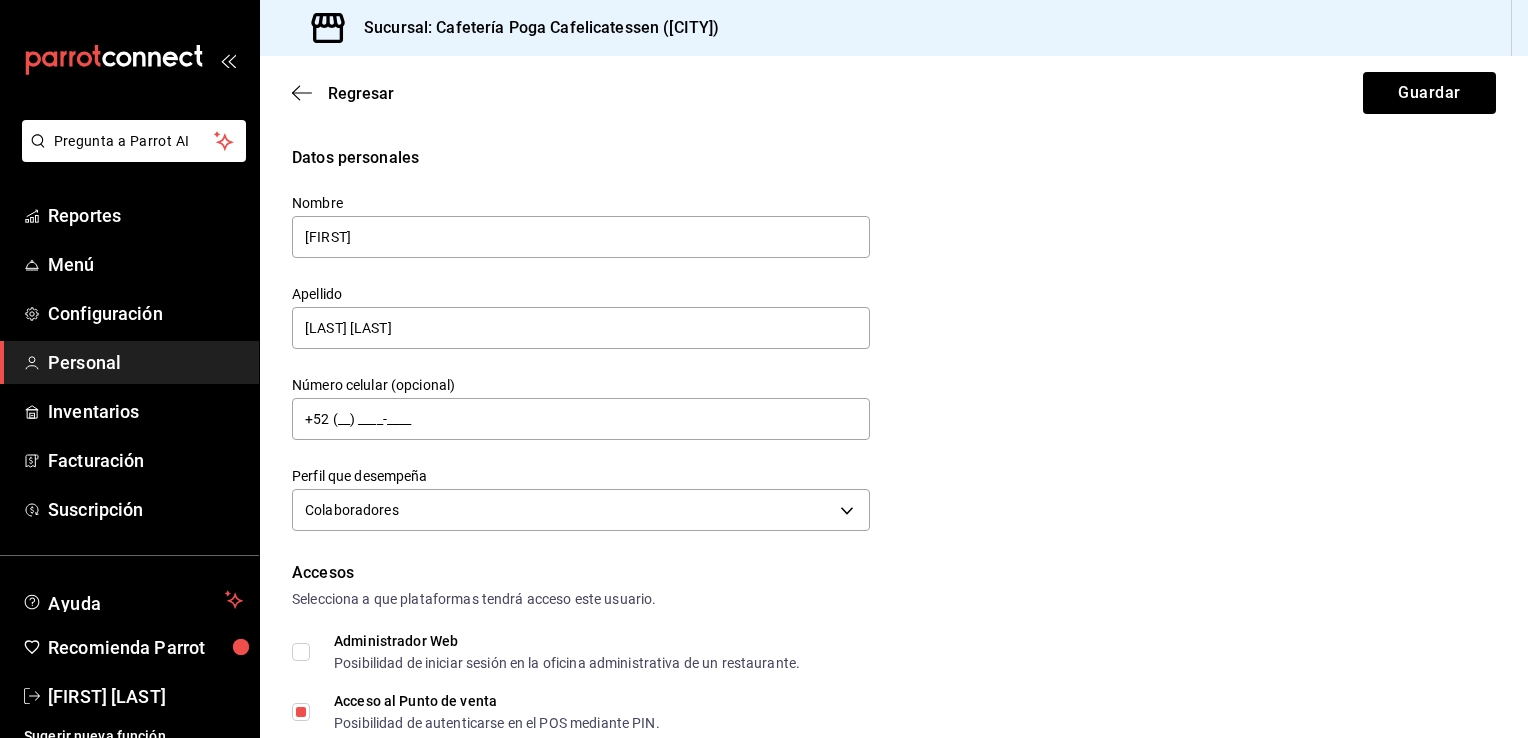 click on "Datos personales Nombre [FIRST] Apellido [LAST]   Número celular (opcional) +52 (__) ____-____ Perfil que desempeña Colaboradores STAFF" at bounding box center (894, 341) 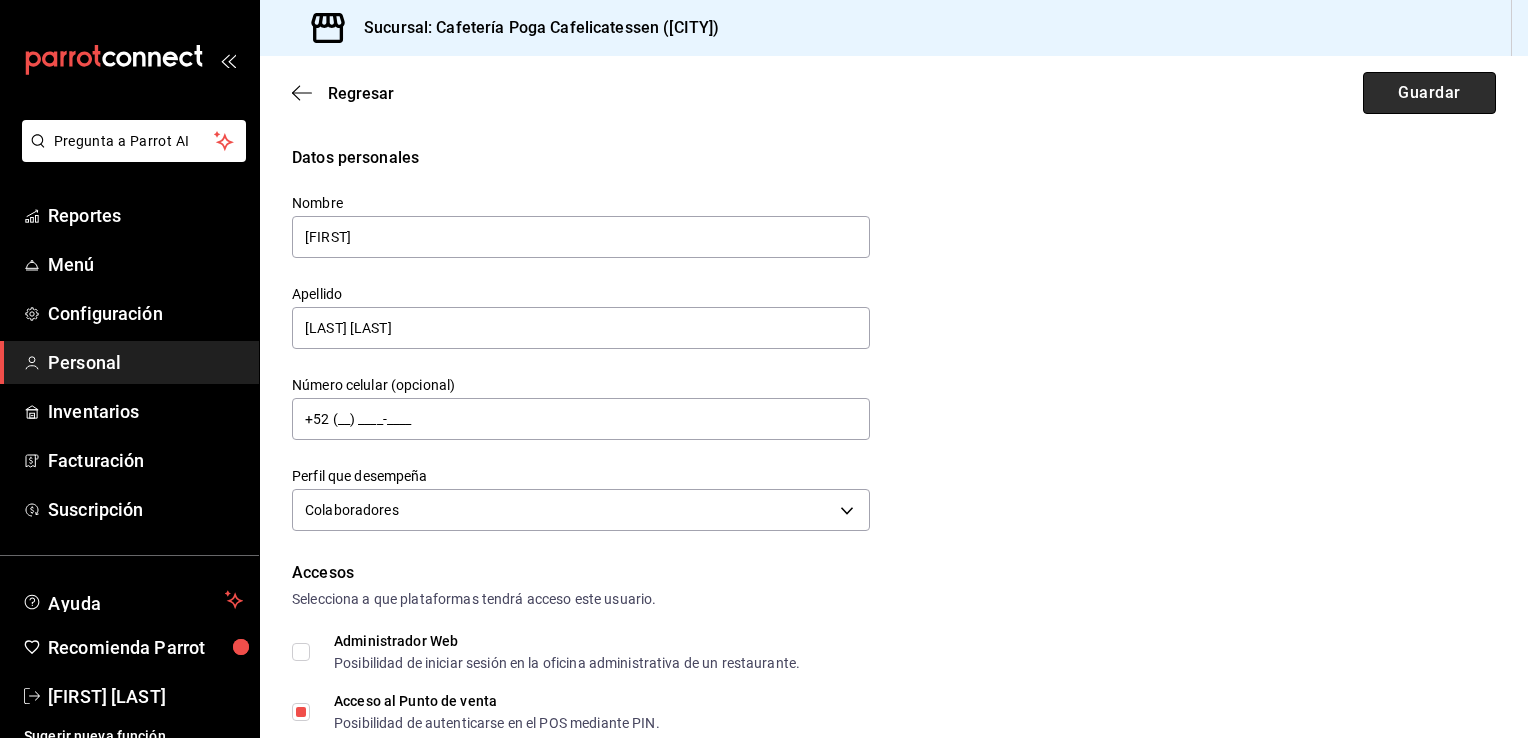 click on "Guardar" at bounding box center [1429, 93] 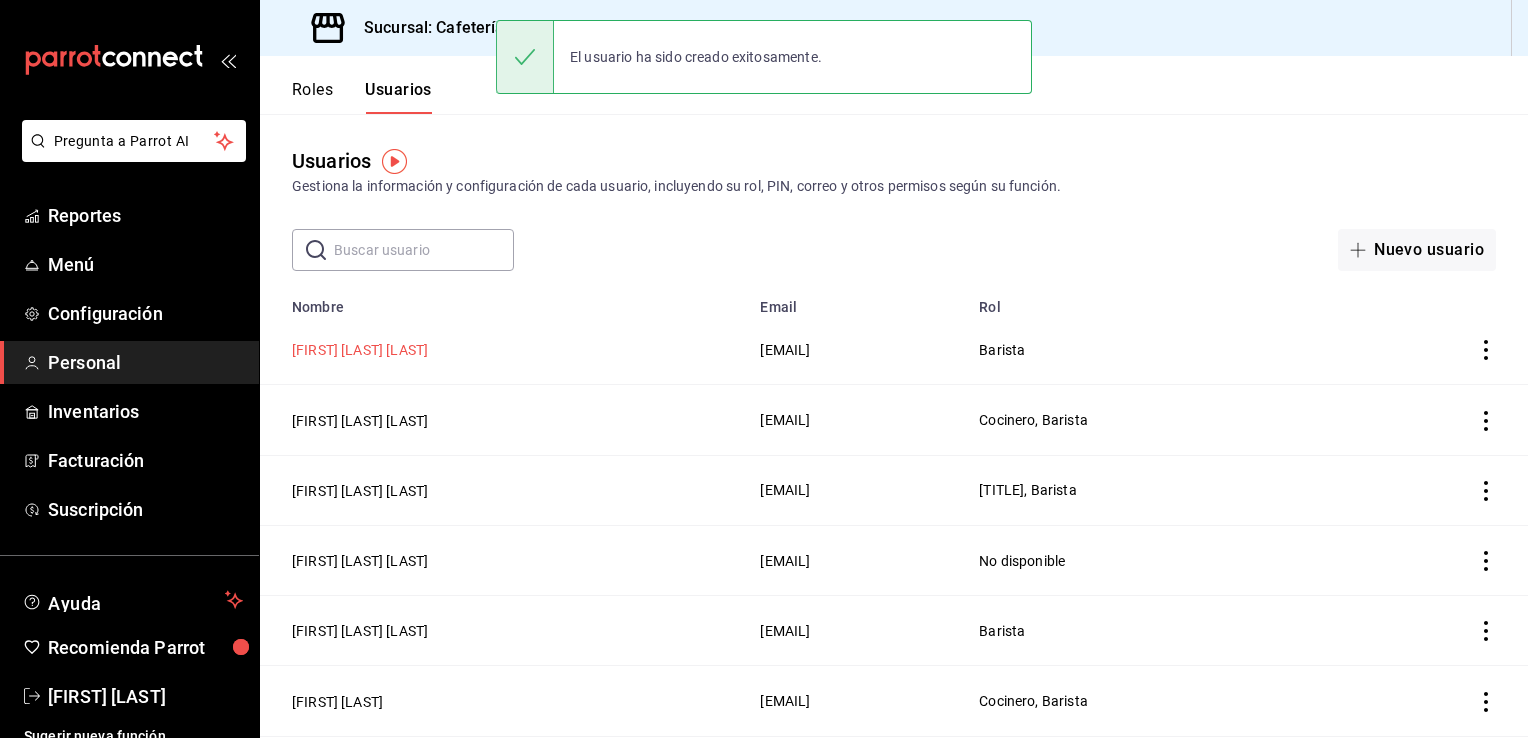 click on "[FIRST] [LAST] [LAST]" at bounding box center [360, 350] 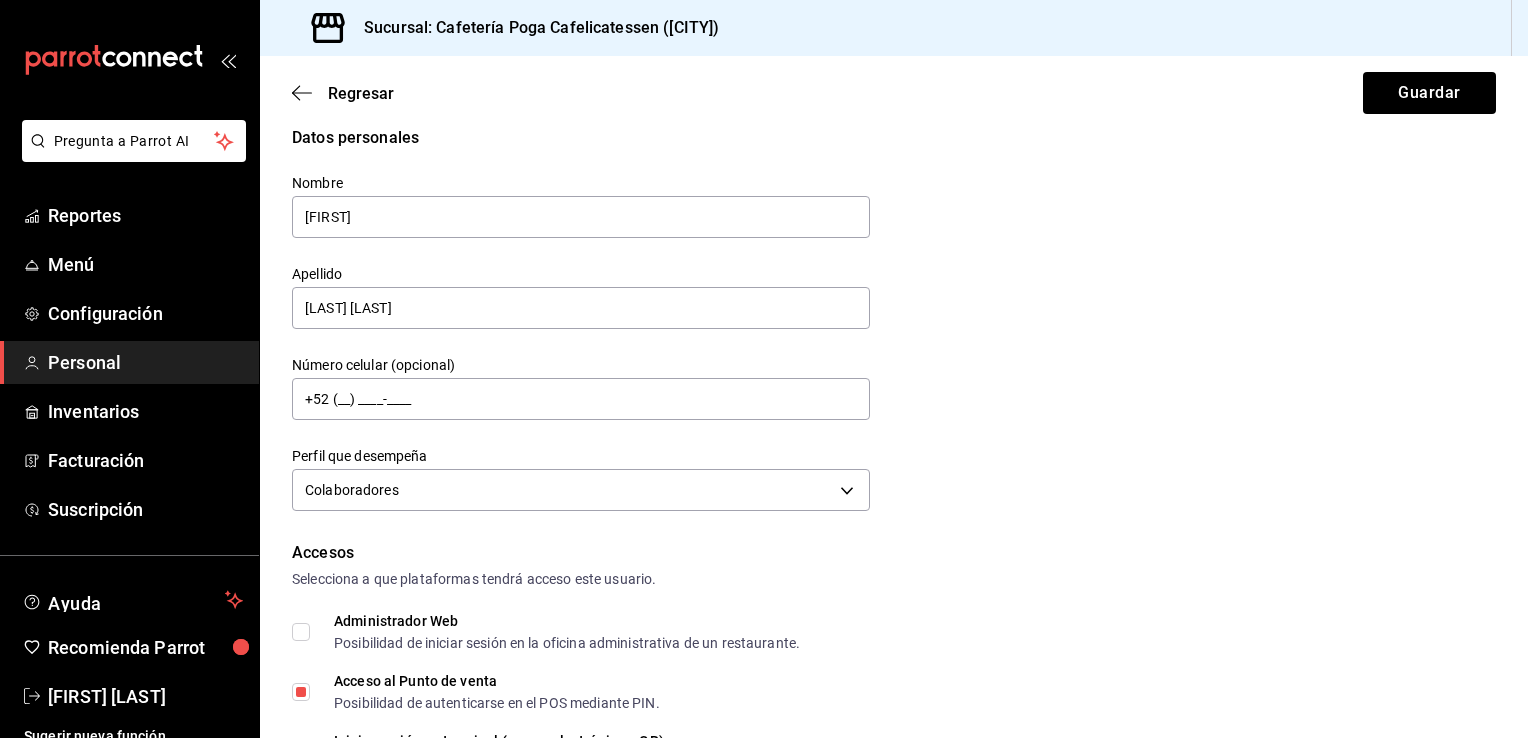 scroll, scrollTop: 0, scrollLeft: 0, axis: both 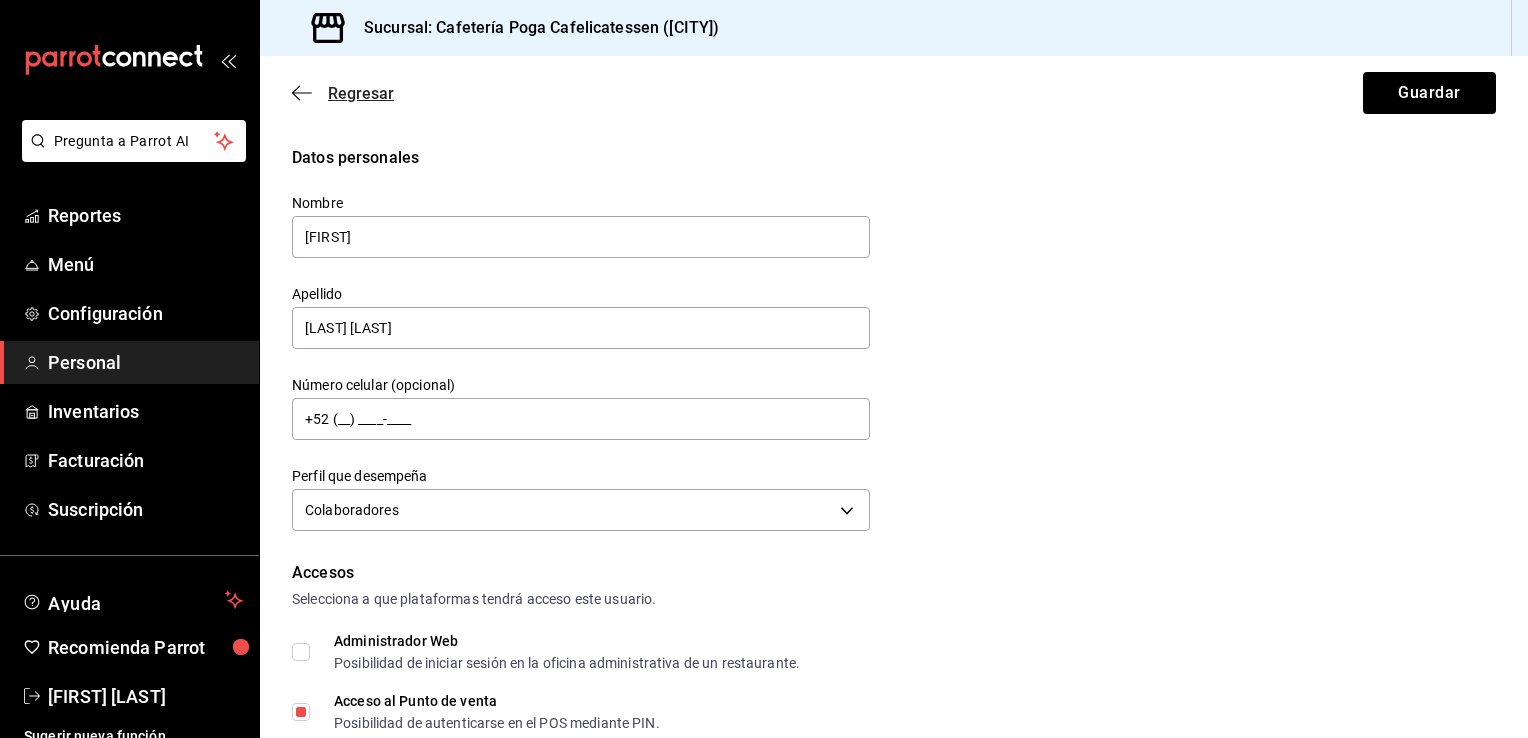 click on "Regresar" at bounding box center [361, 93] 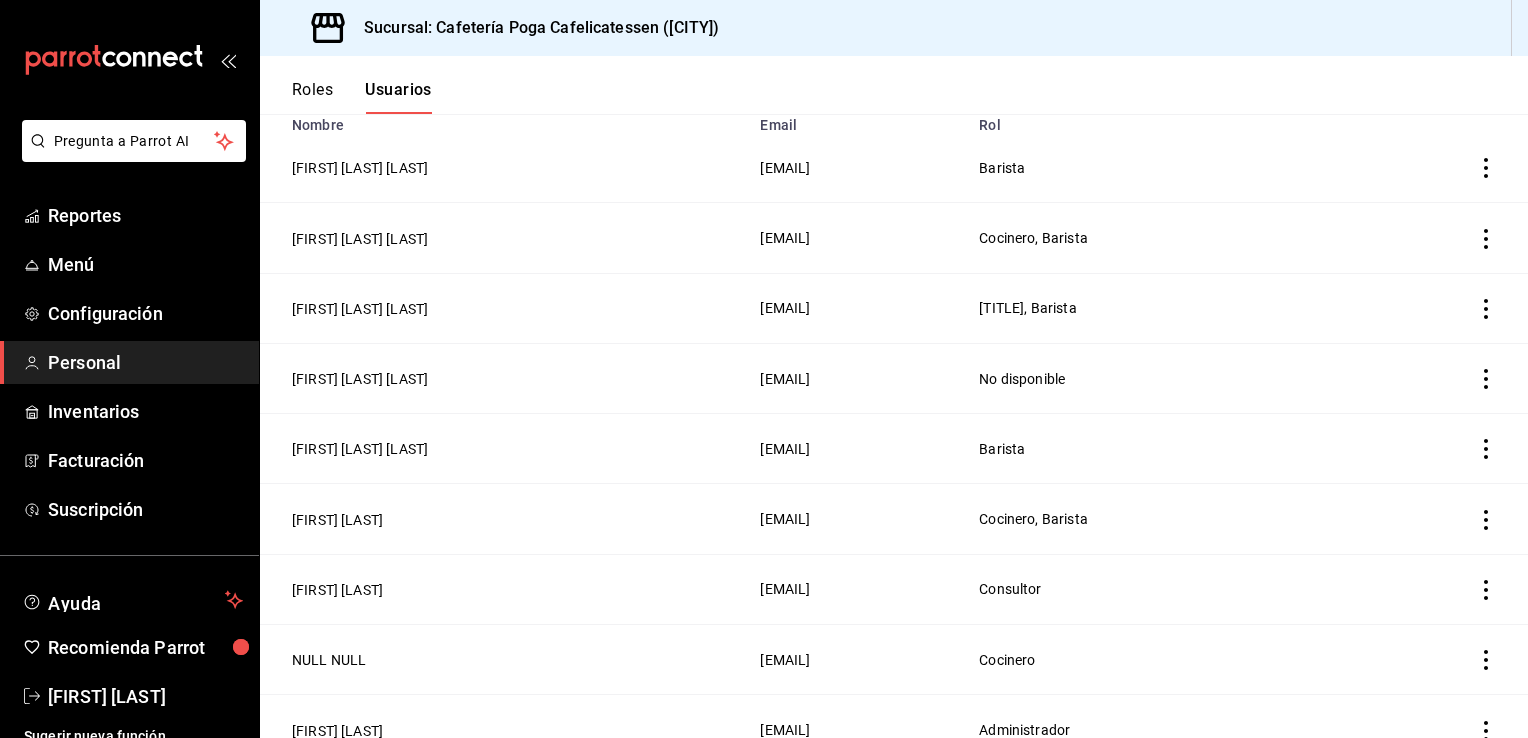 scroll, scrollTop: 0, scrollLeft: 0, axis: both 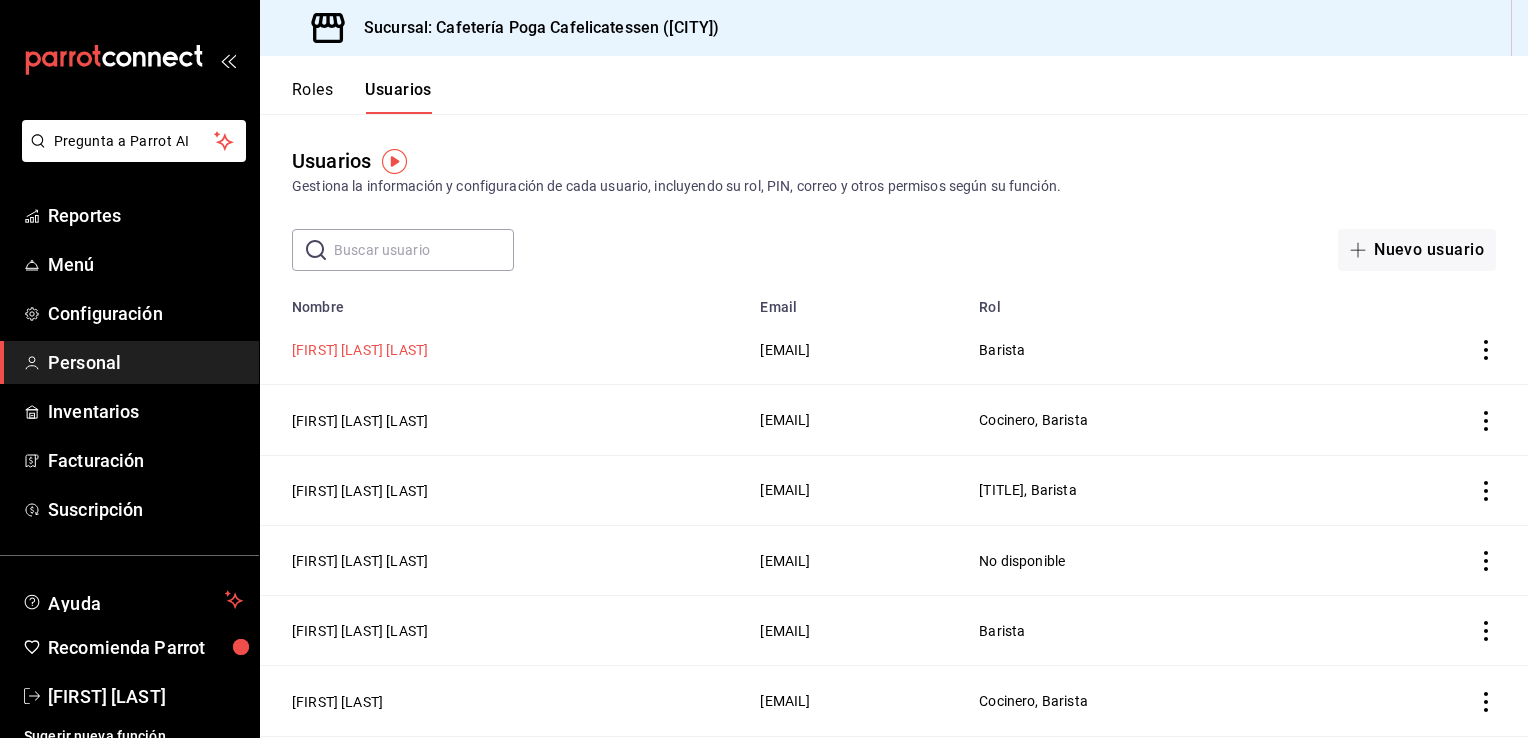 click on "[FIRST] [LAST] [LAST]" at bounding box center [360, 350] 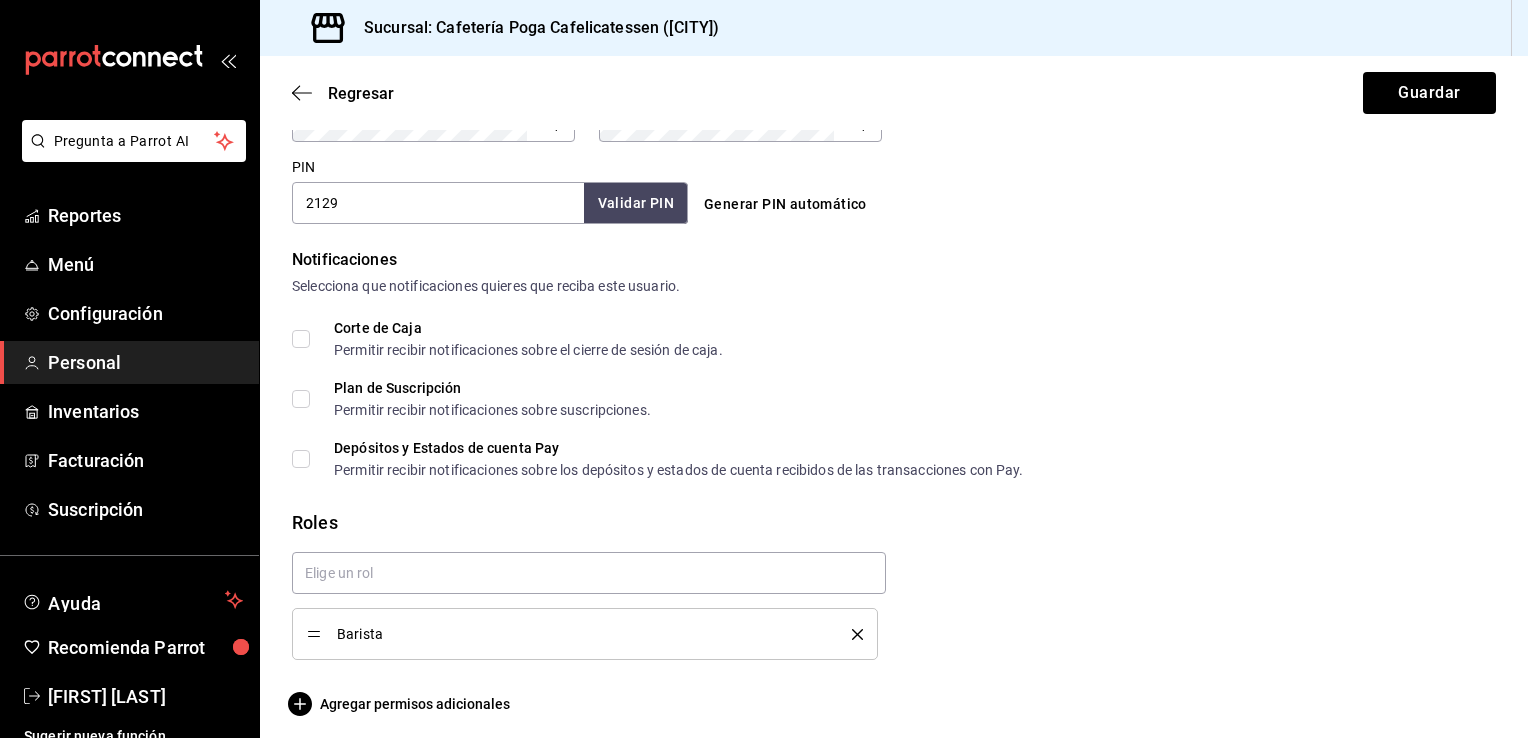 scroll, scrollTop: 925, scrollLeft: 0, axis: vertical 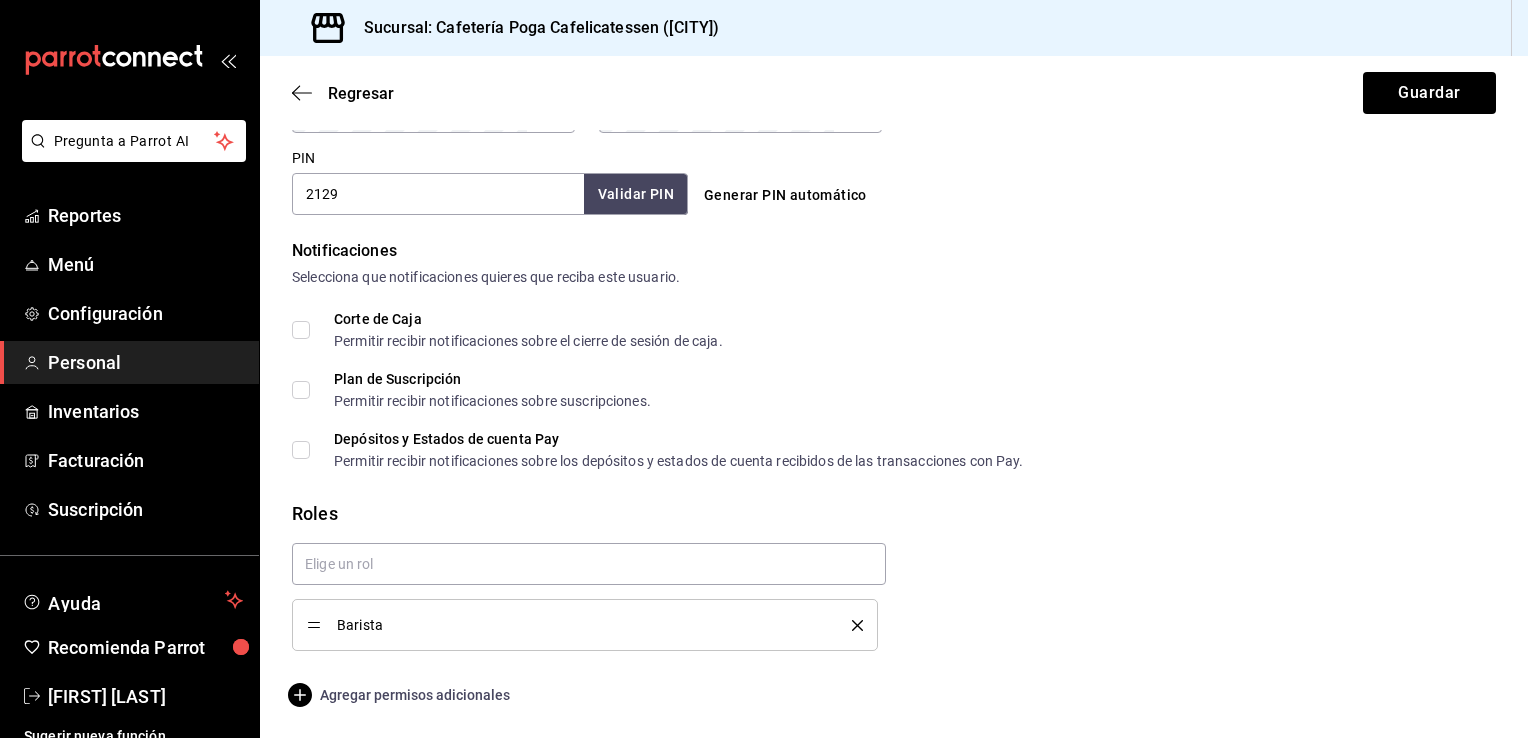click on "Agregar permisos adicionales" at bounding box center [401, 695] 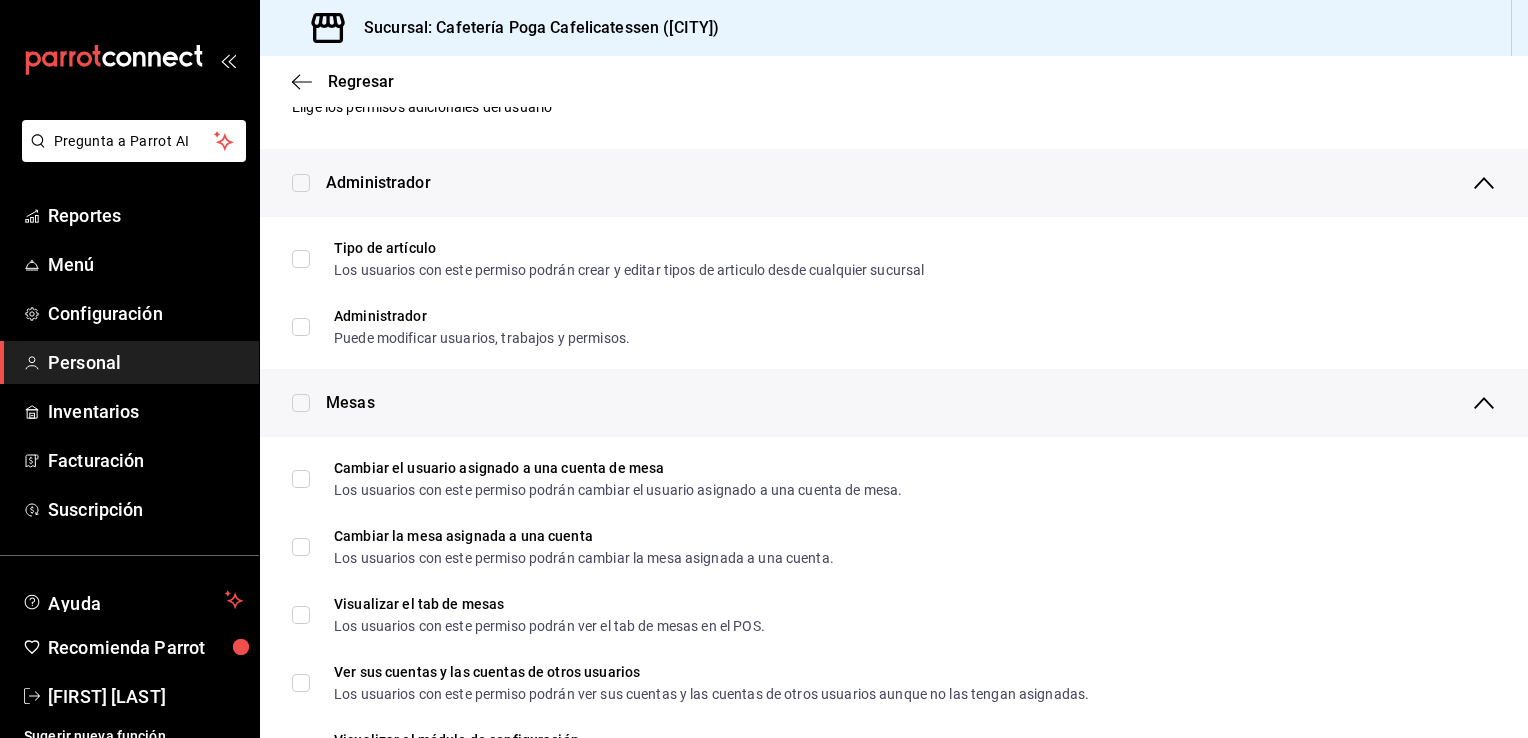 scroll, scrollTop: 49, scrollLeft: 0, axis: vertical 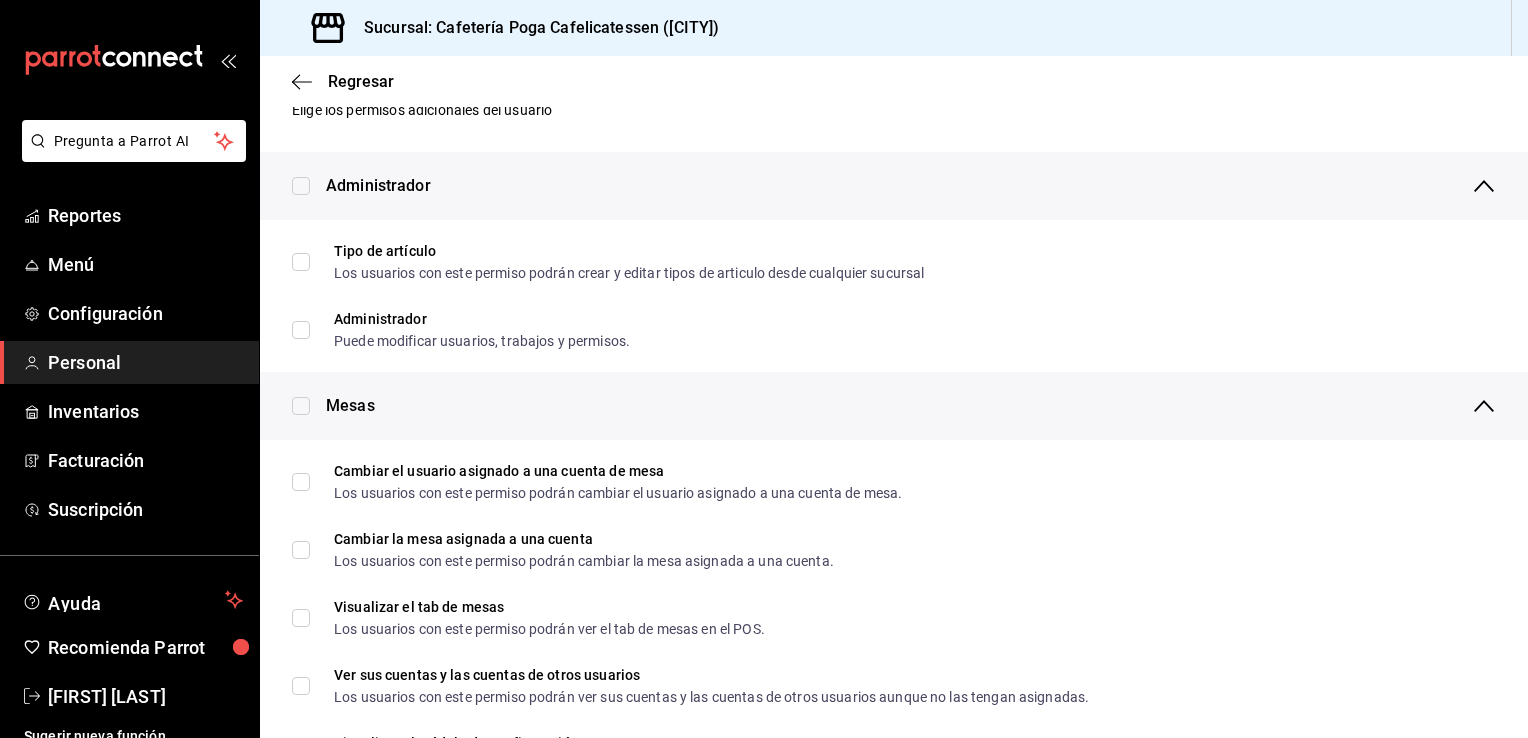 click at bounding box center [301, 406] 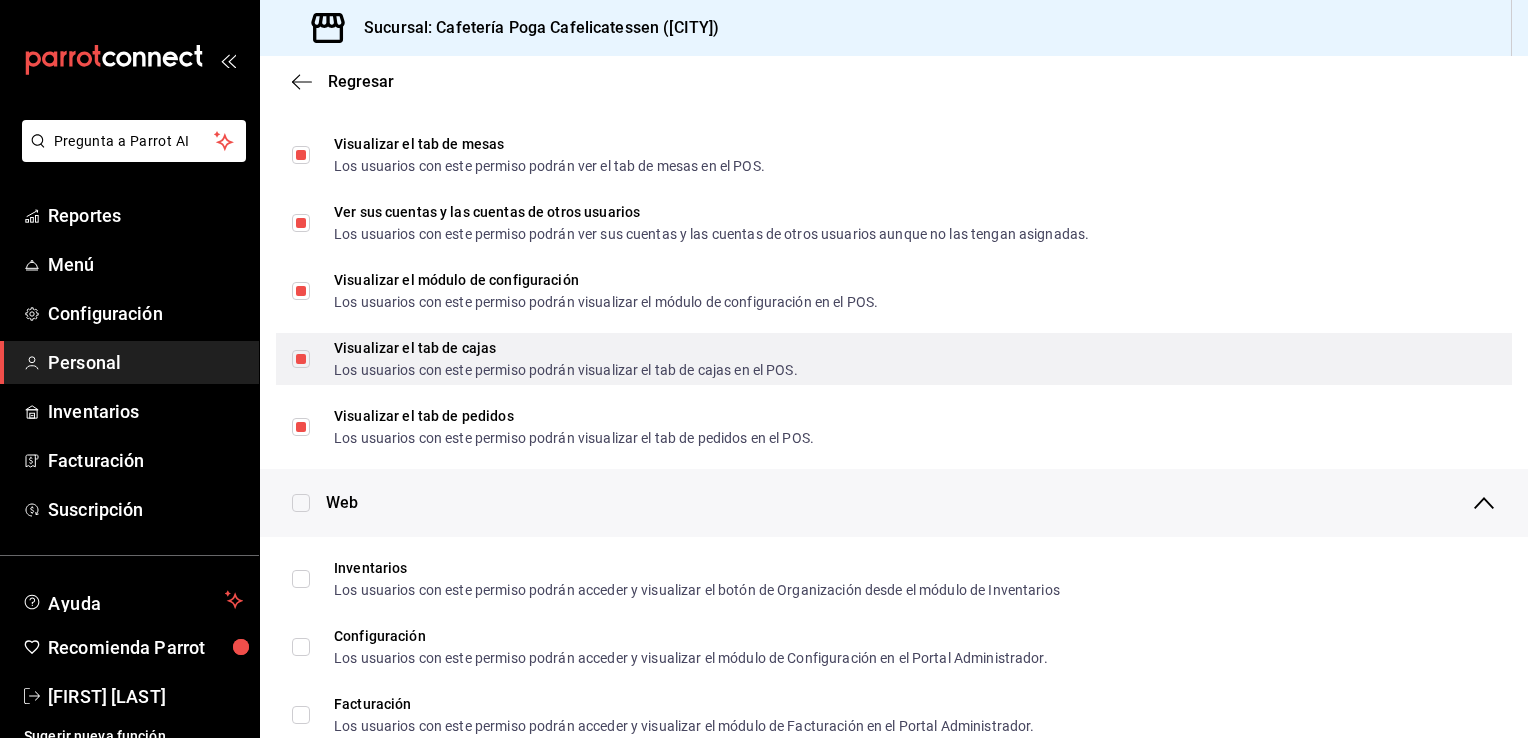 scroll, scrollTop: 548, scrollLeft: 0, axis: vertical 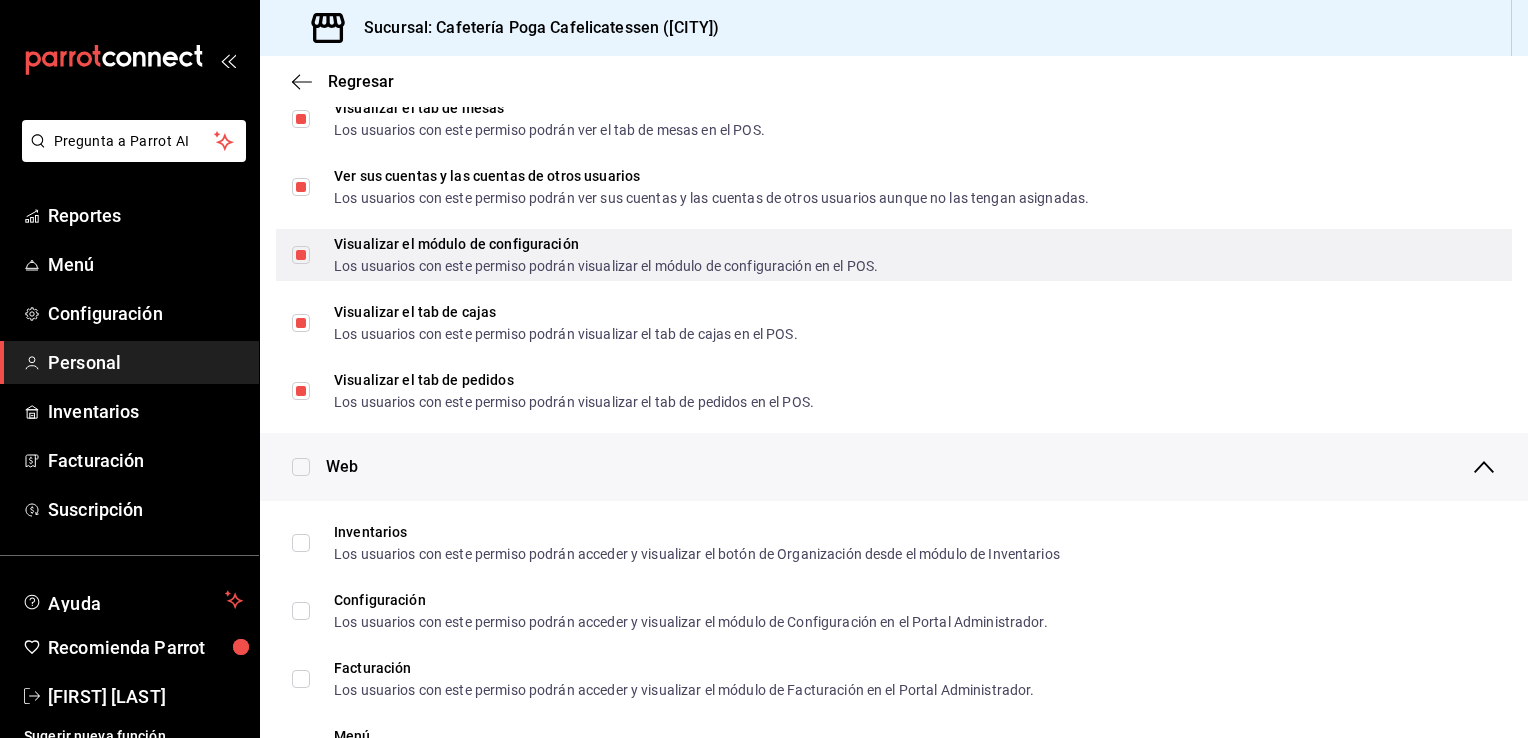click on "Visualizar el módulo de configuración Los usuarios con este permiso podrán visualizar el módulo de configuración en el POS." at bounding box center [301, 255] 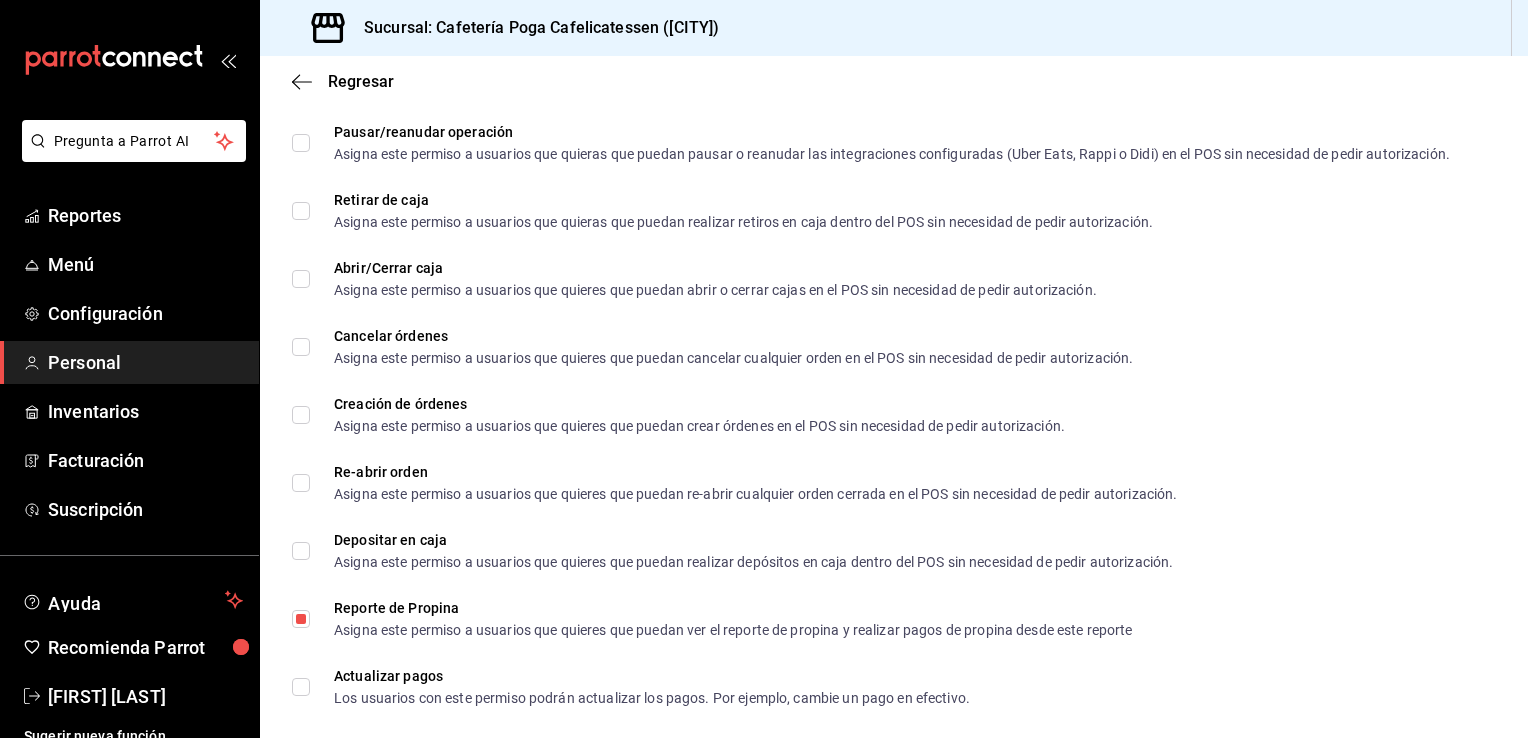 scroll, scrollTop: 1800, scrollLeft: 0, axis: vertical 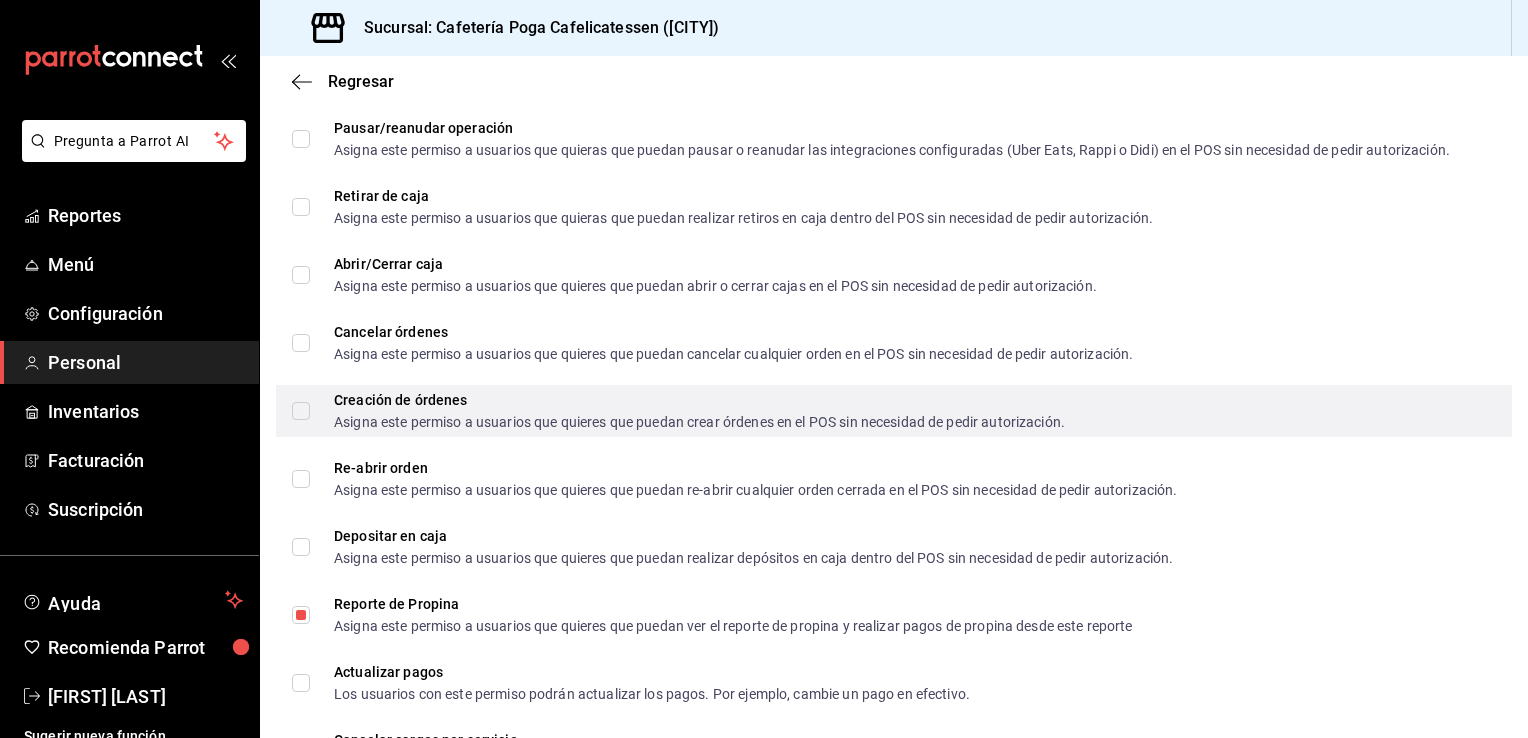 click on "Creación de órdenes Asigna este permiso a usuarios que quieres que puedan crear órdenes en el POS sin necesidad de pedir autorización." at bounding box center [301, 411] 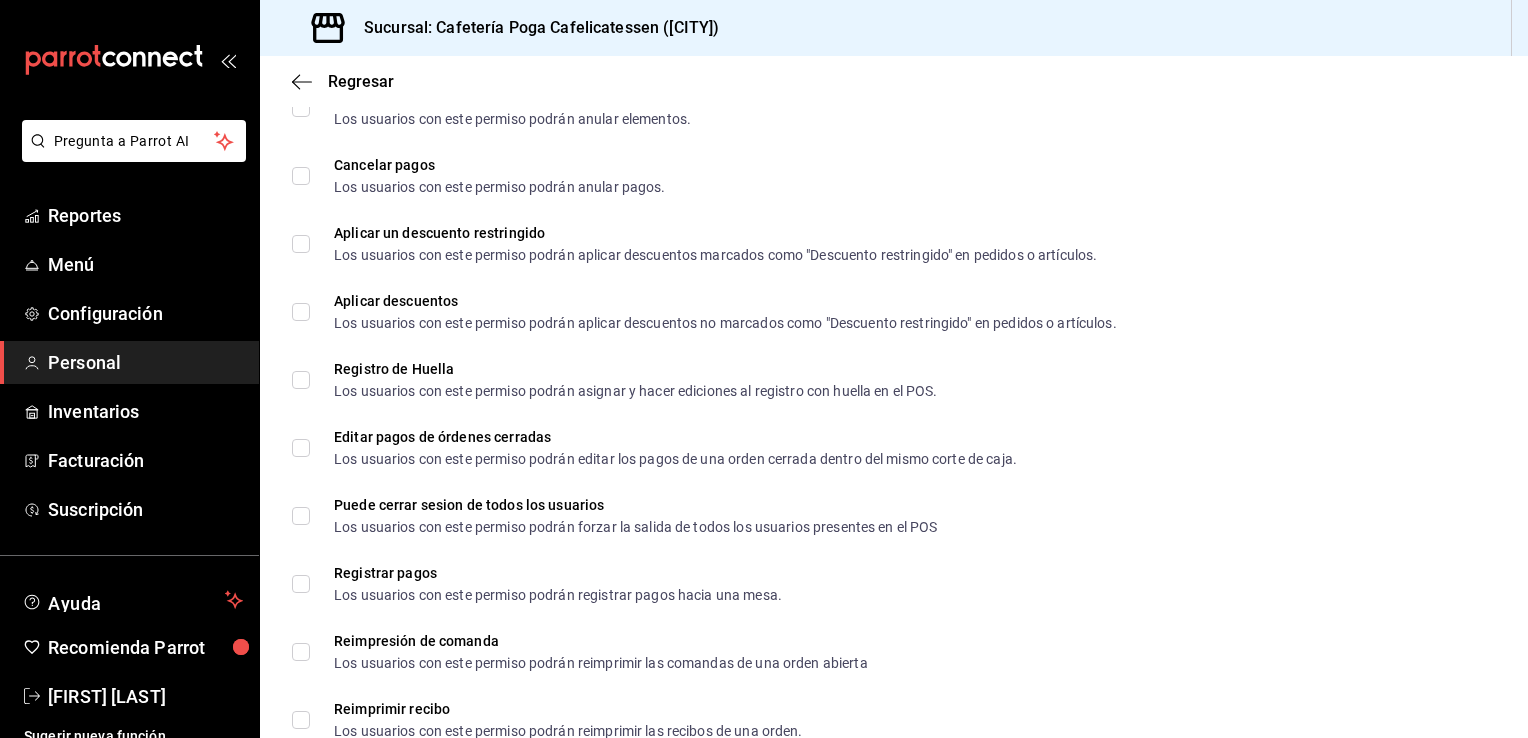 scroll, scrollTop: 2512, scrollLeft: 0, axis: vertical 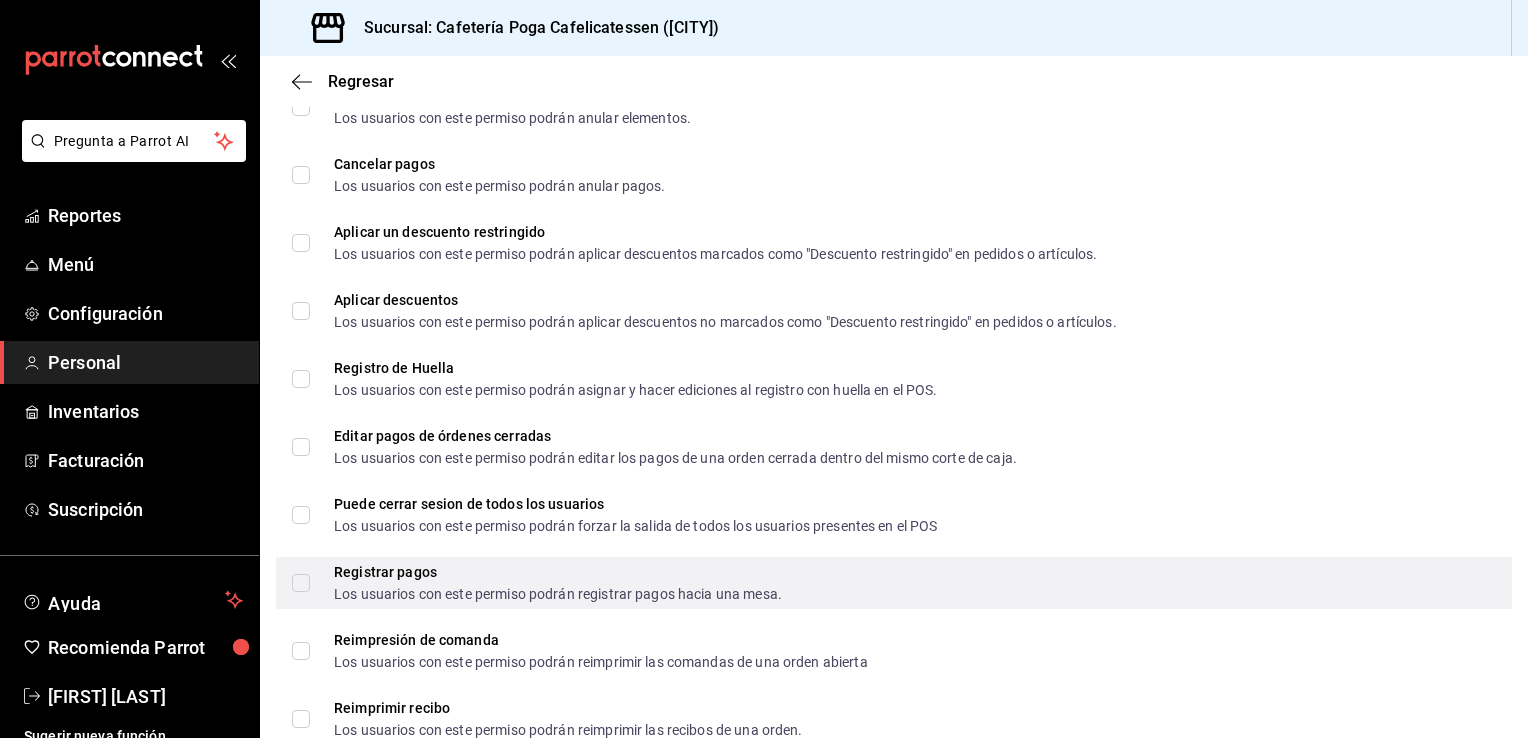 click on "Registrar pagos Los usuarios con este permiso podrán registrar pagos hacia una mesa." at bounding box center (546, 583) 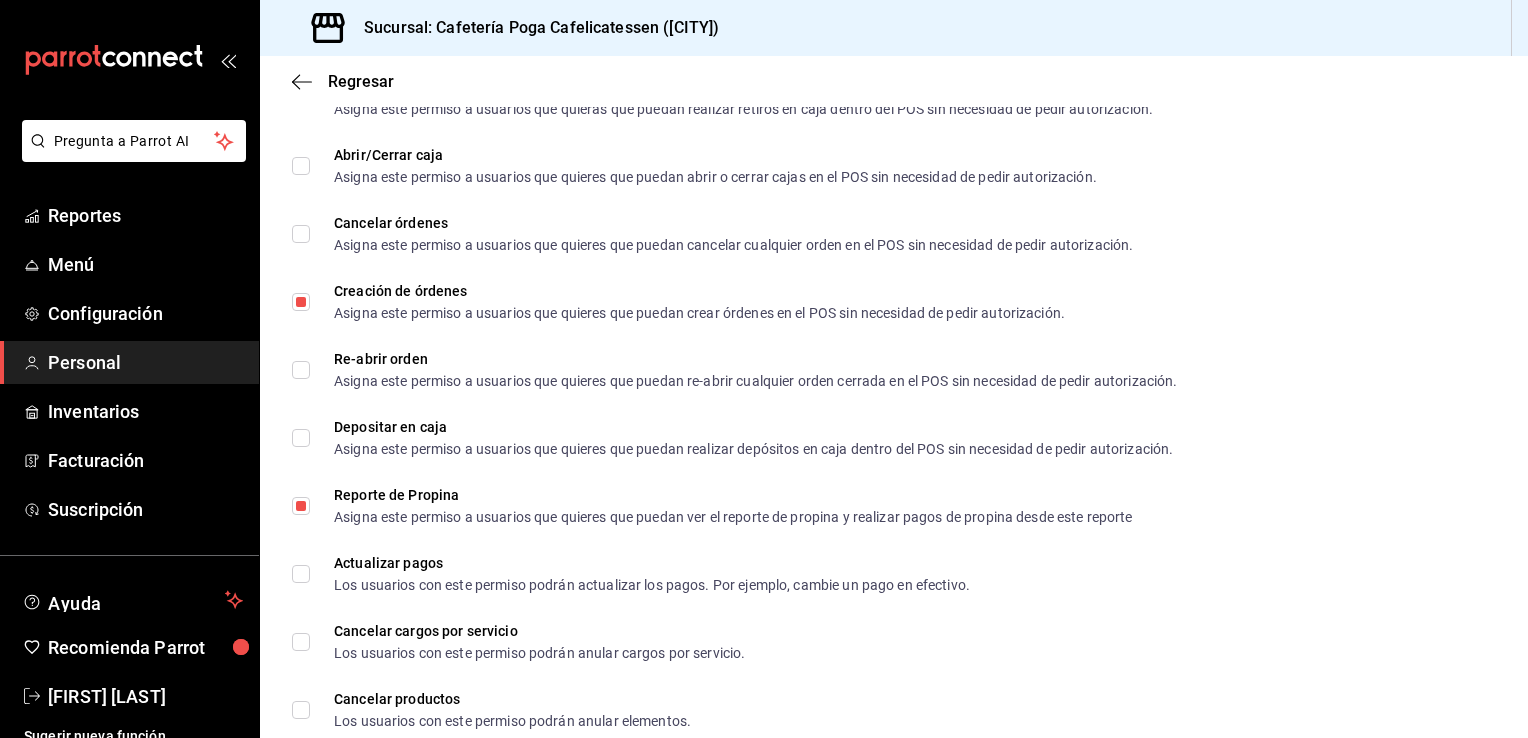scroll, scrollTop: 1906, scrollLeft: 0, axis: vertical 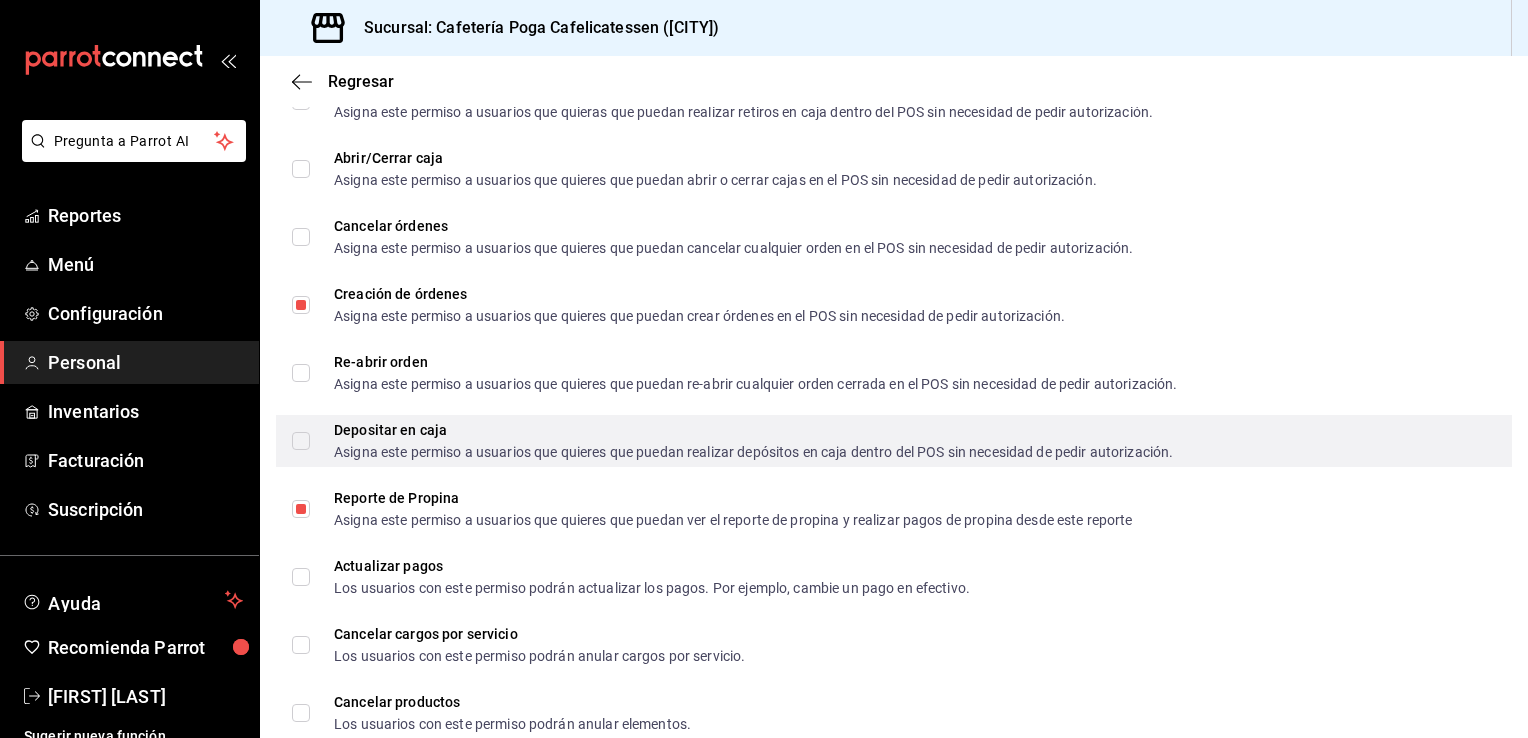 click on "Depositar en caja Asigna este permiso a usuarios que quieres que puedan realizar depósitos en caja dentro del POS sin necesidad de pedir autorización." at bounding box center [301, 441] 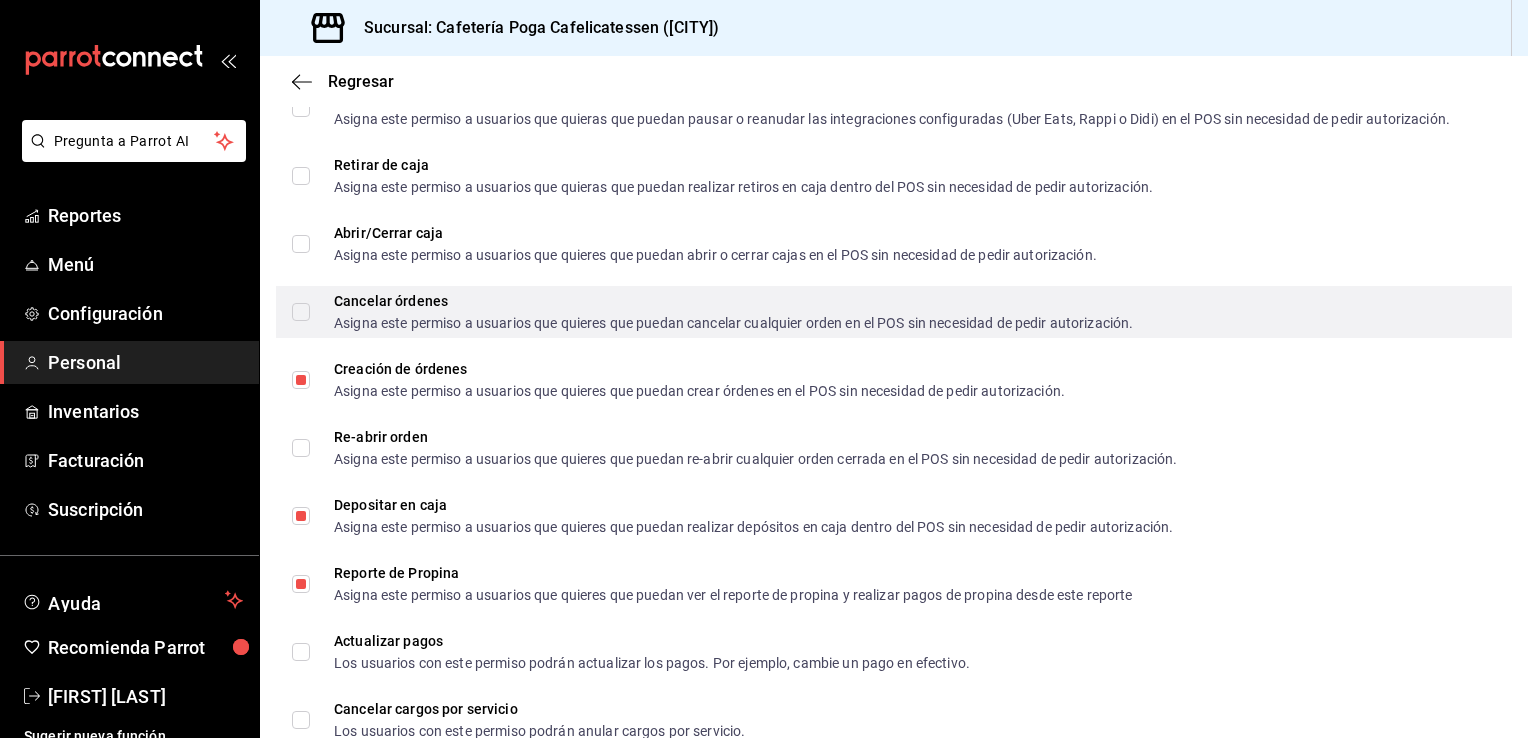 scroll, scrollTop: 1820, scrollLeft: 0, axis: vertical 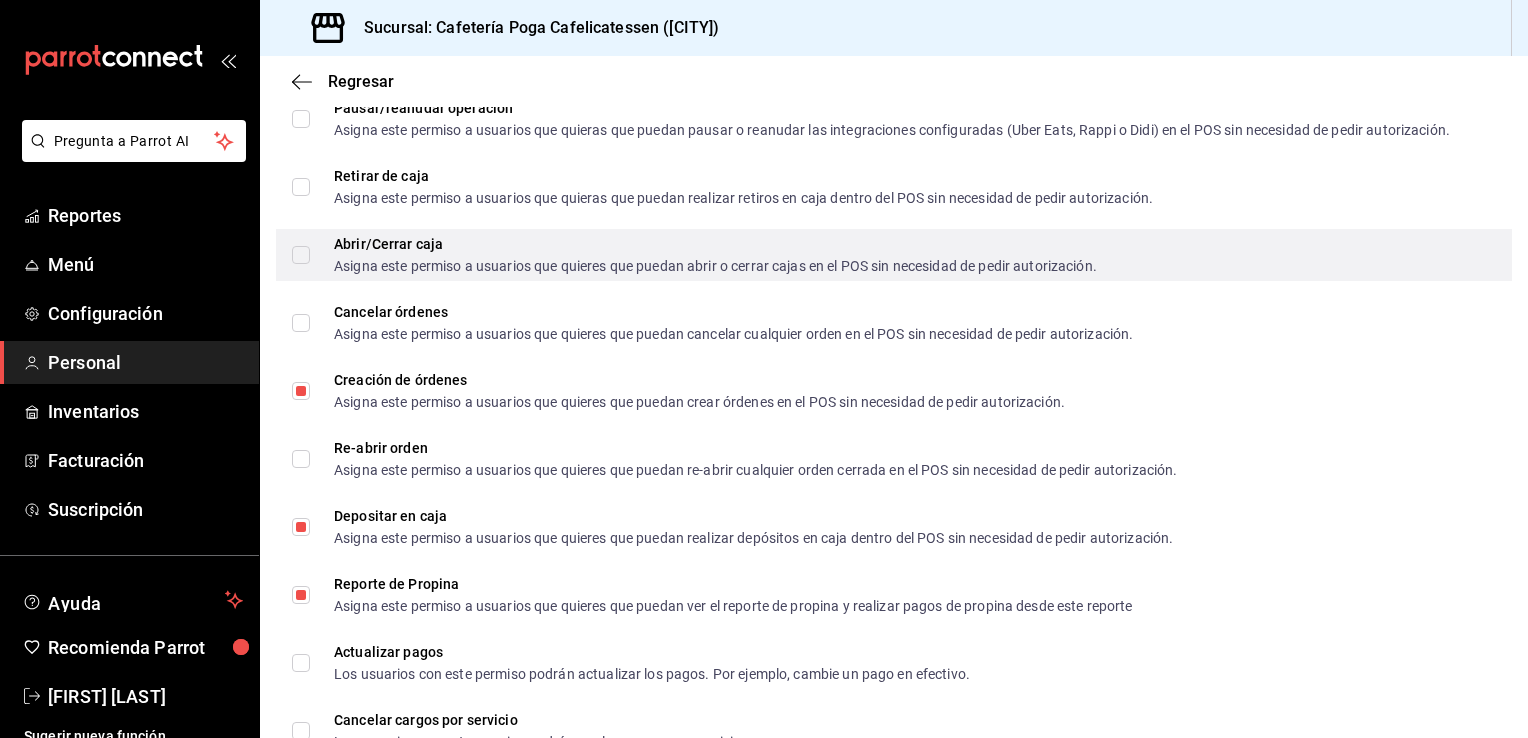 click on "Abrir/Cerrar caja Asigna este permiso a usuarios que quieres que puedan abrir o cerrar cajas en el POS sin necesidad de pedir autorización." at bounding box center (301, 255) 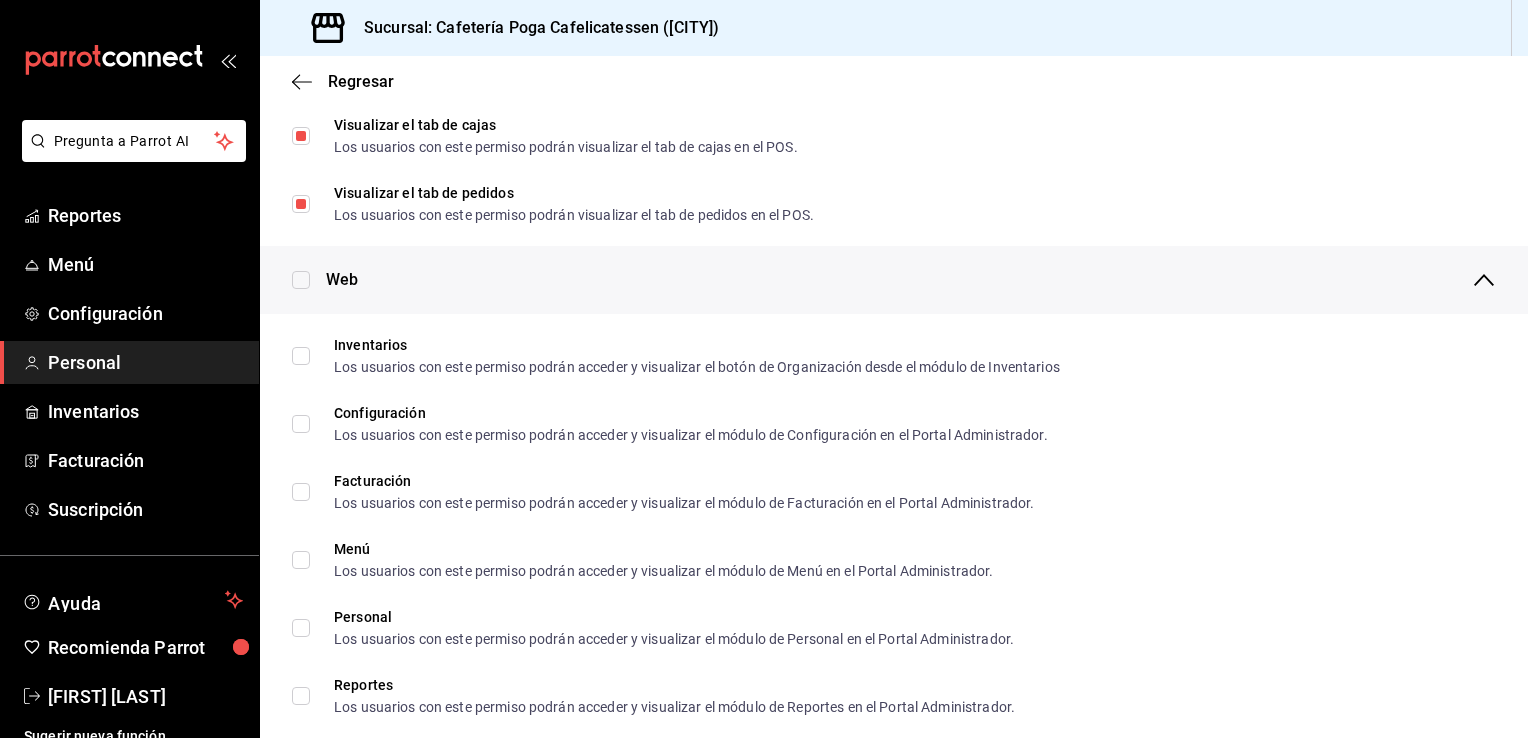 scroll, scrollTop: 0, scrollLeft: 0, axis: both 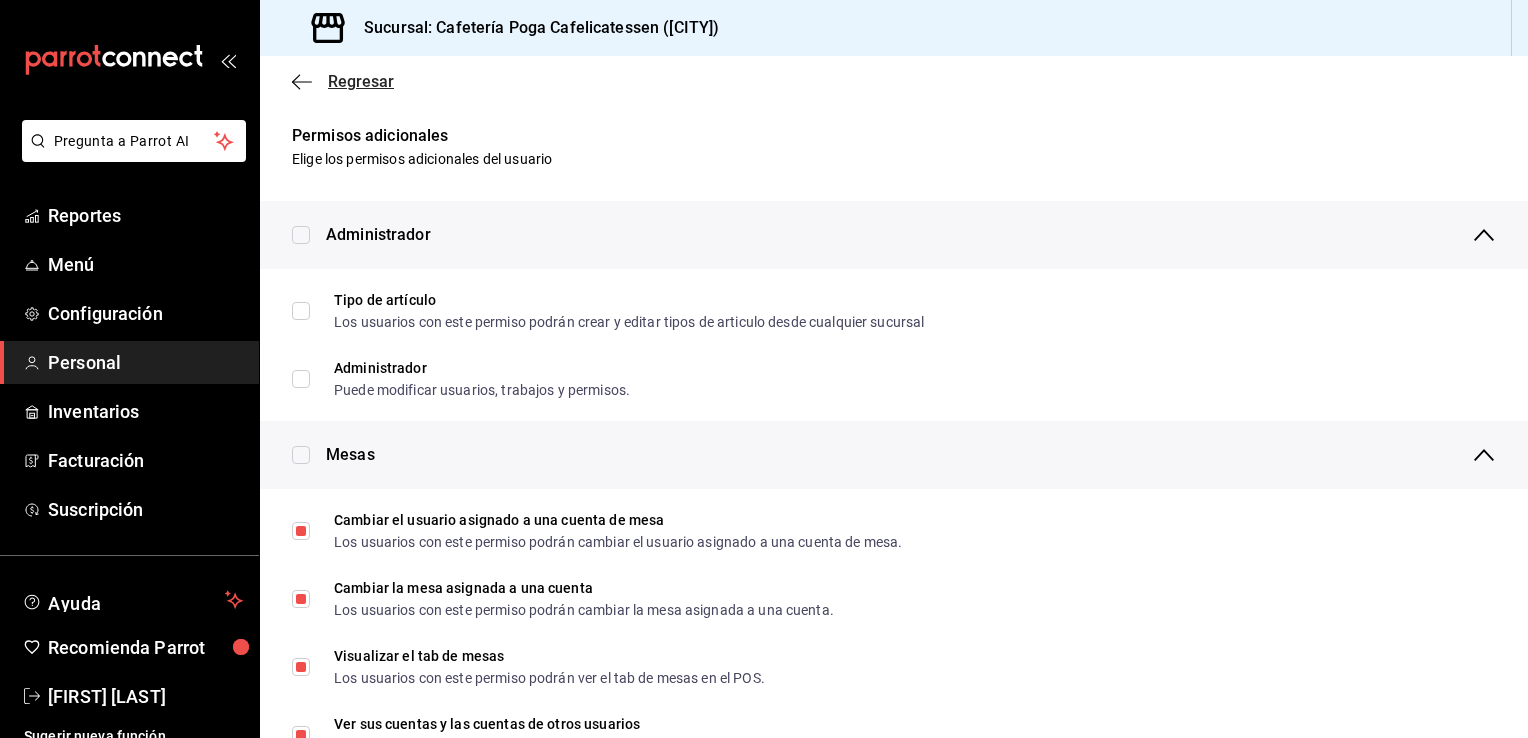 click on "Regresar" at bounding box center [361, 81] 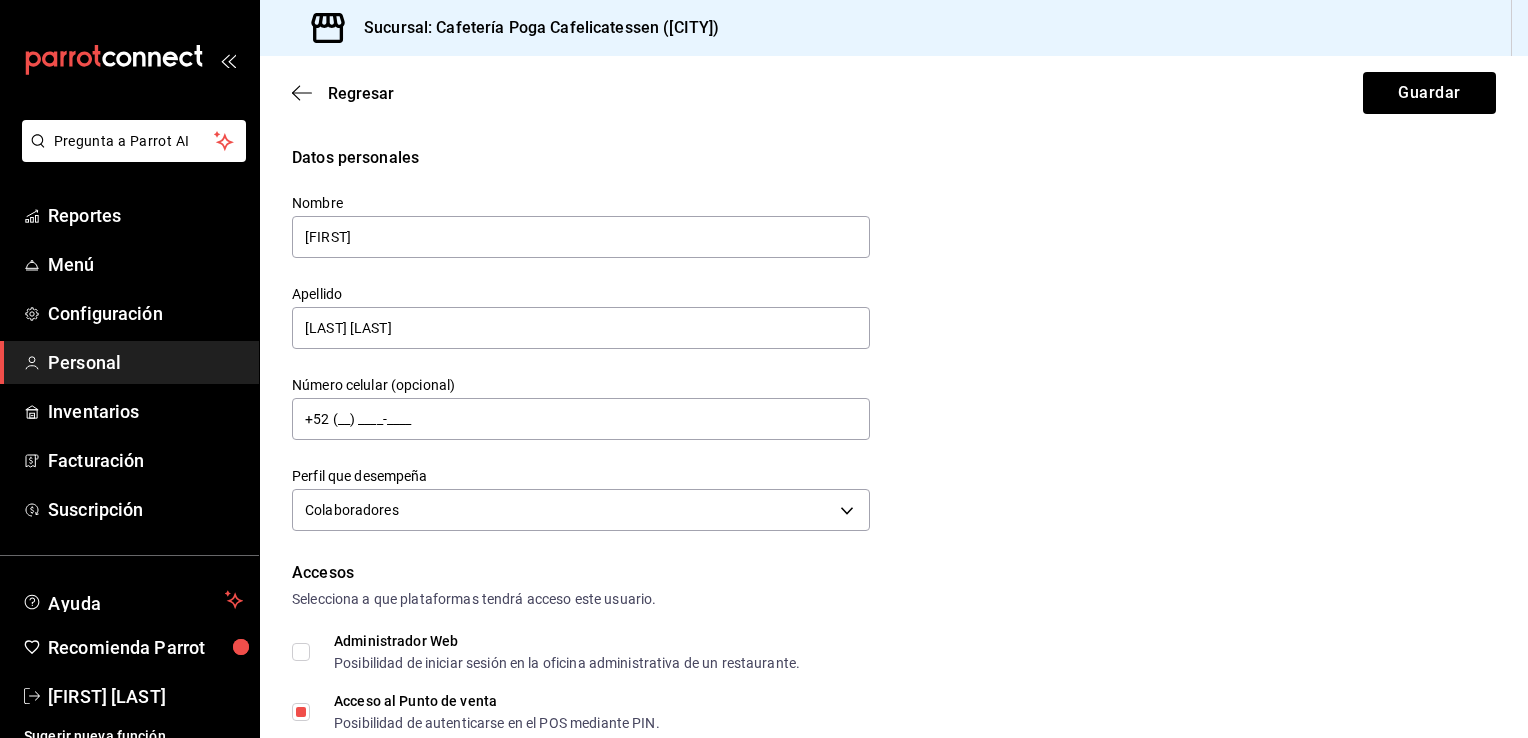 scroll, scrollTop: 925, scrollLeft: 0, axis: vertical 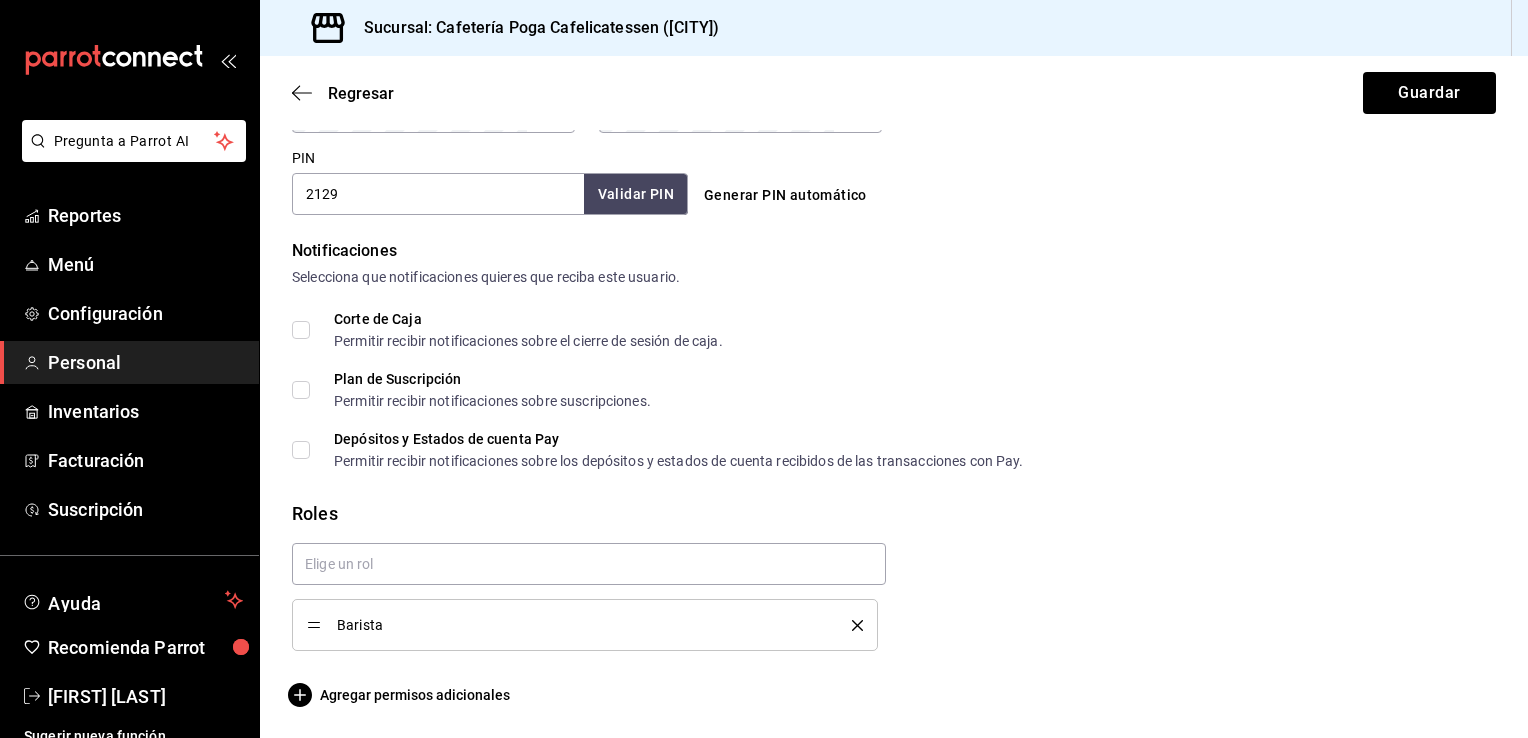 click on "Roles" at bounding box center (894, 513) 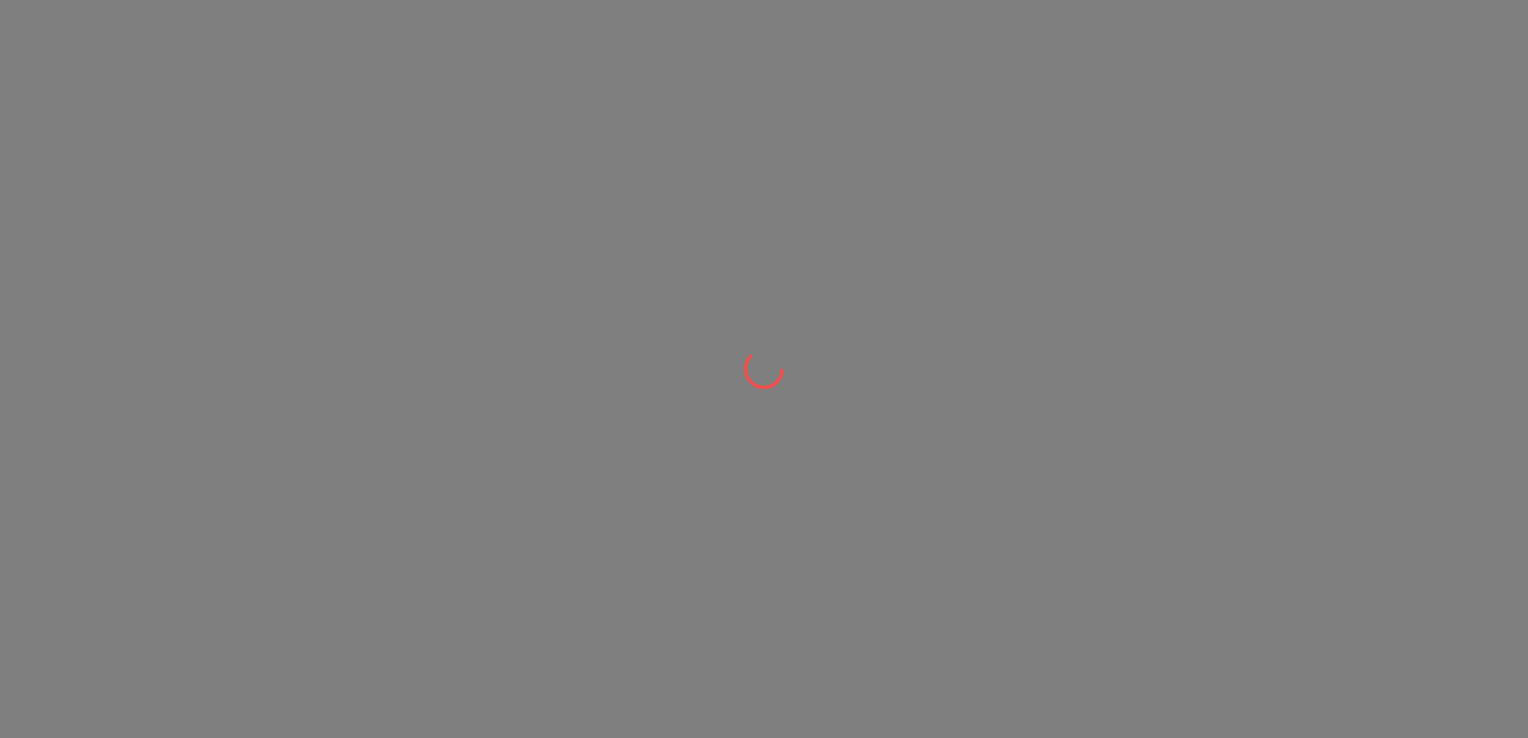 scroll, scrollTop: 0, scrollLeft: 0, axis: both 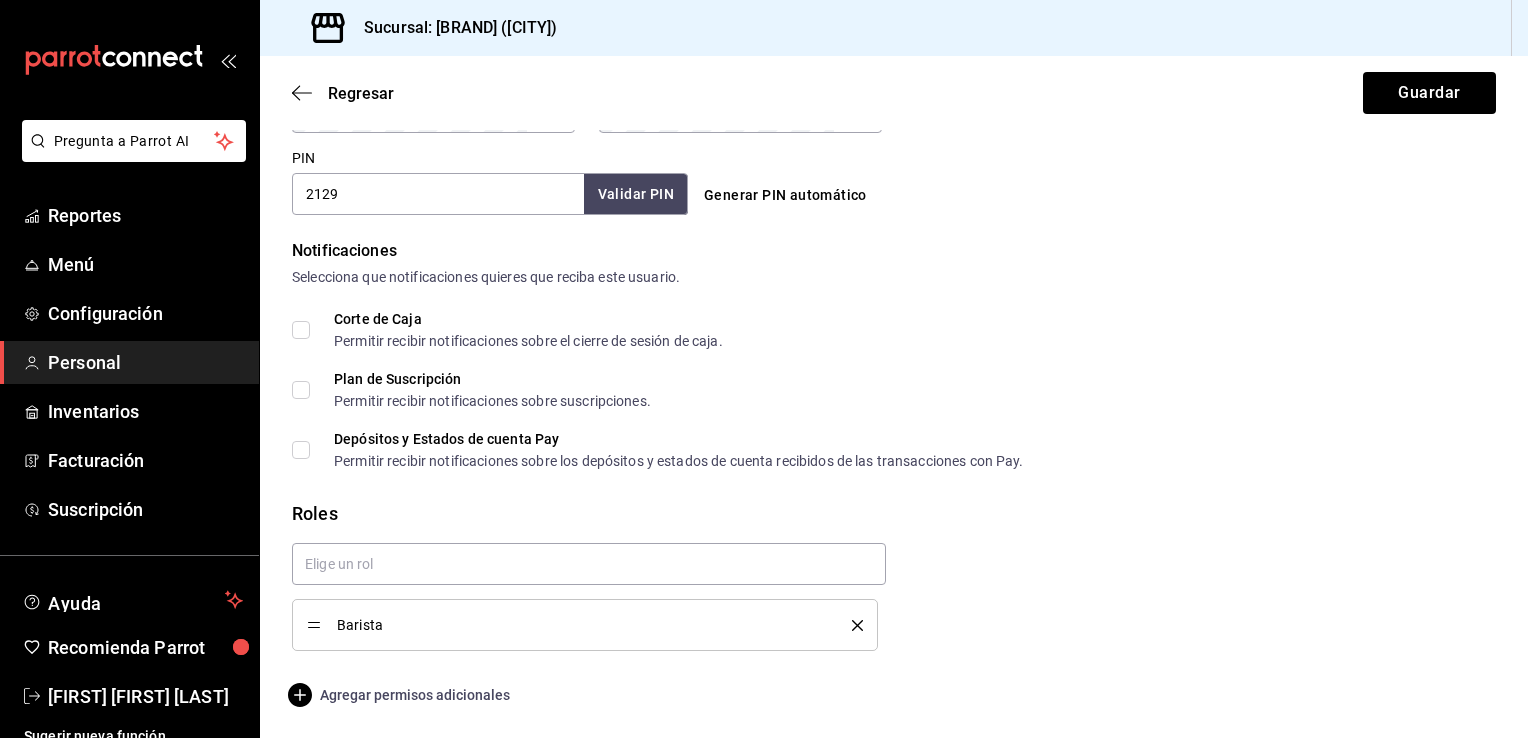 click on "Agregar permisos adicionales" at bounding box center [401, 695] 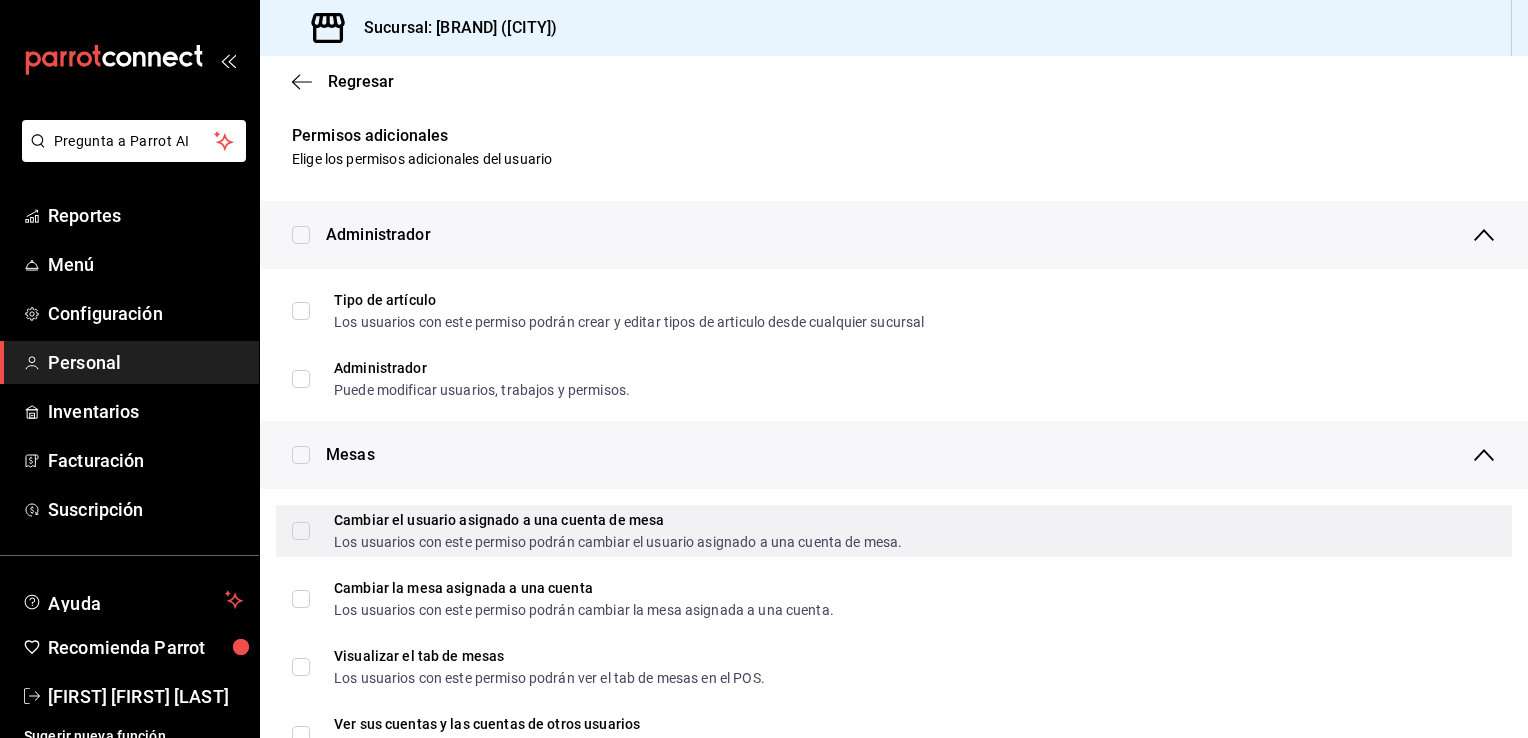 scroll, scrollTop: 54, scrollLeft: 0, axis: vertical 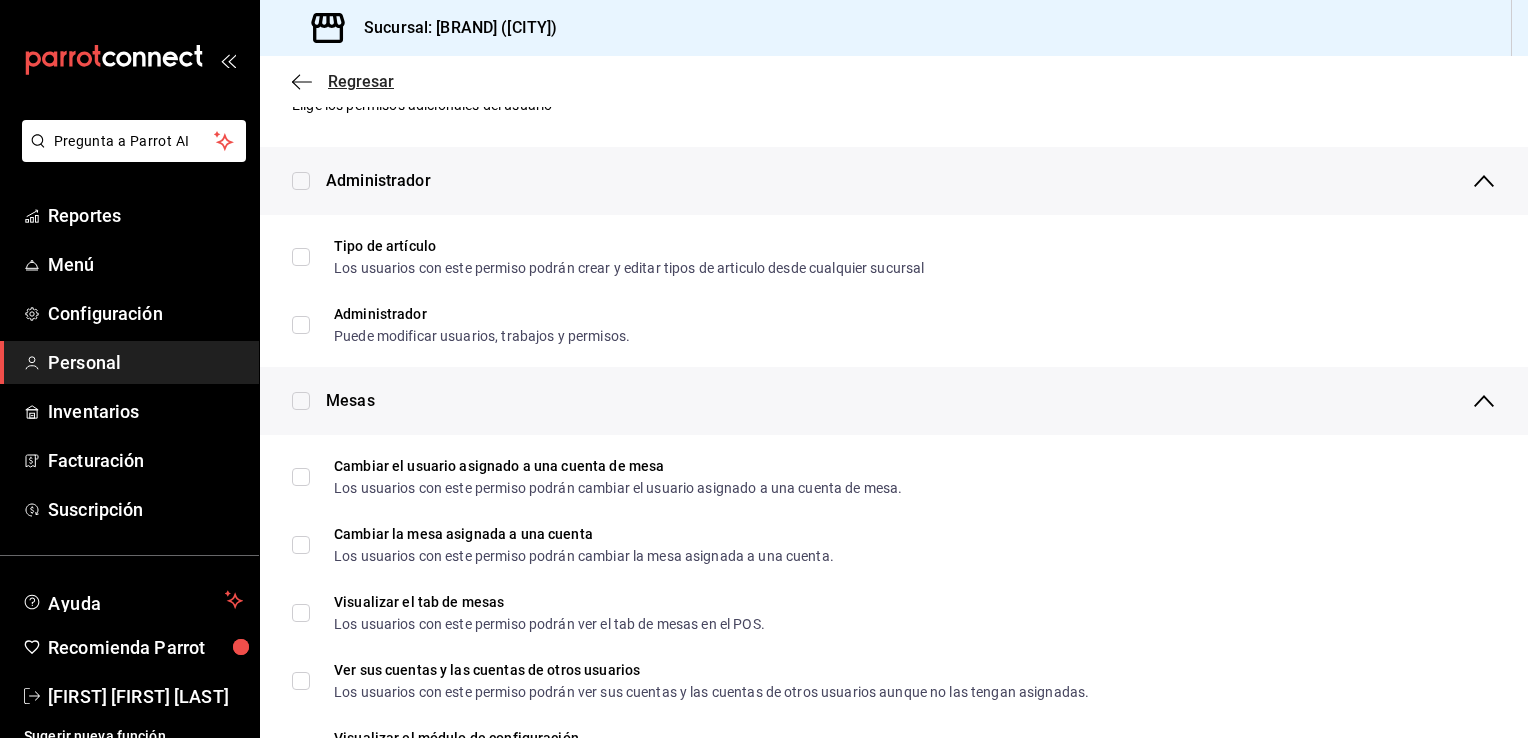 click 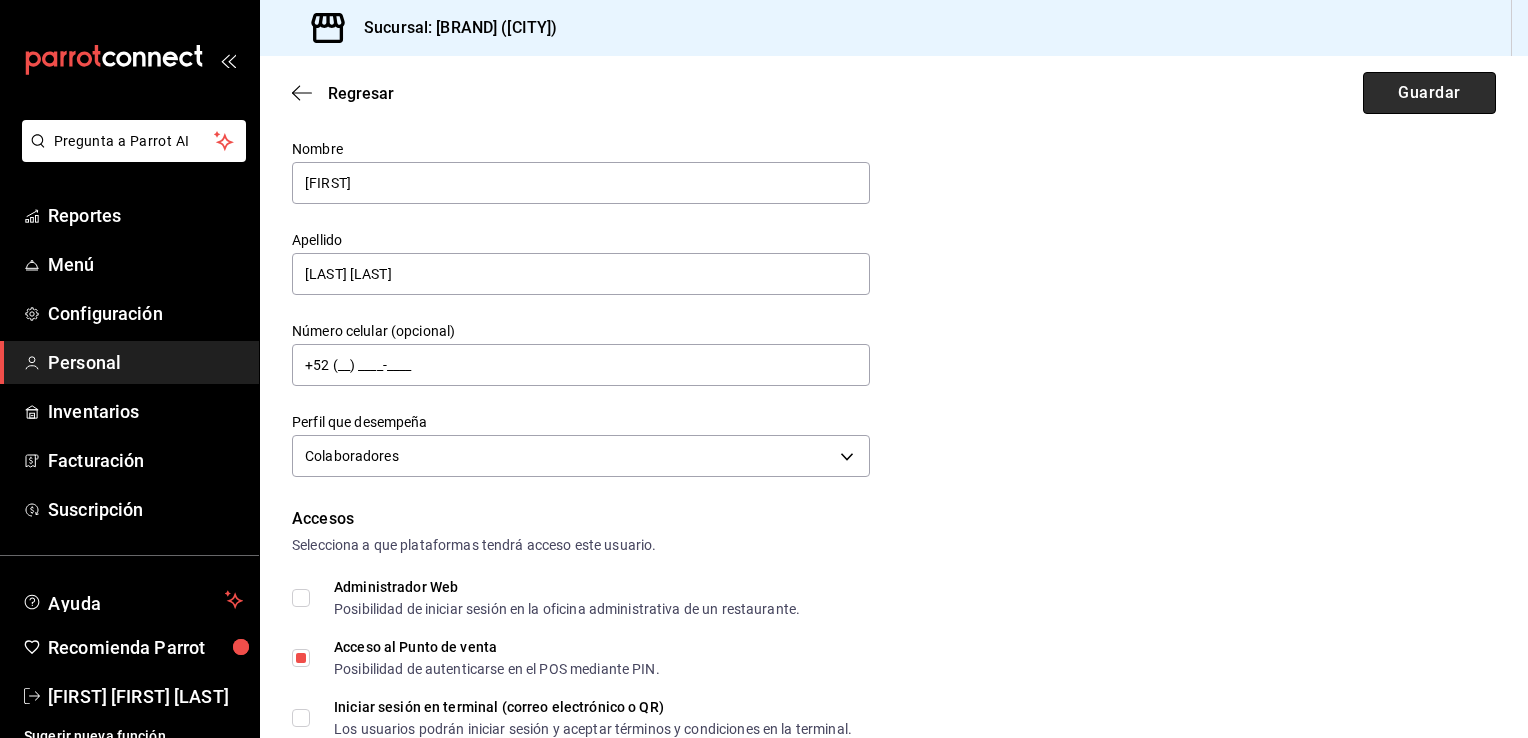 click on "Guardar" at bounding box center (1429, 93) 